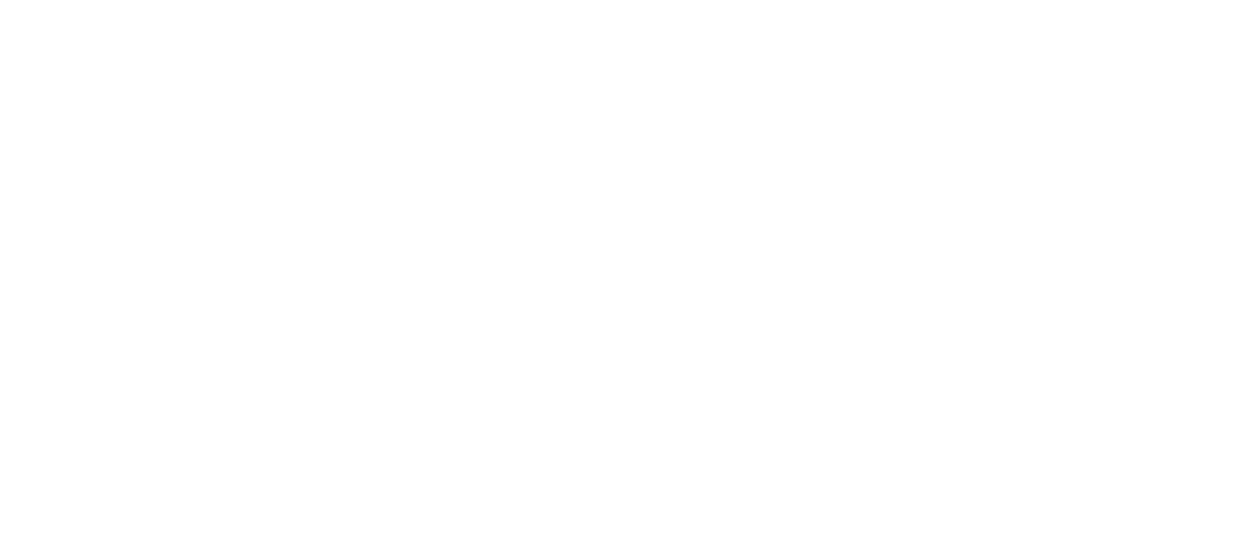 scroll, scrollTop: 0, scrollLeft: 0, axis: both 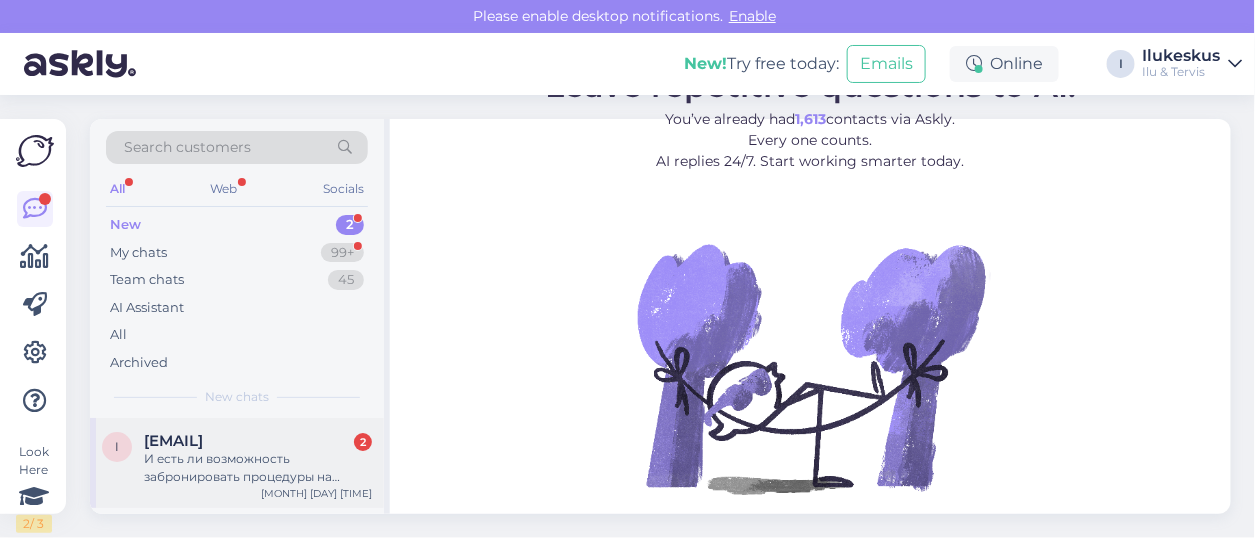 click on "И есть ли возможность забронировать процедуры на двоих?" at bounding box center (258, 468) 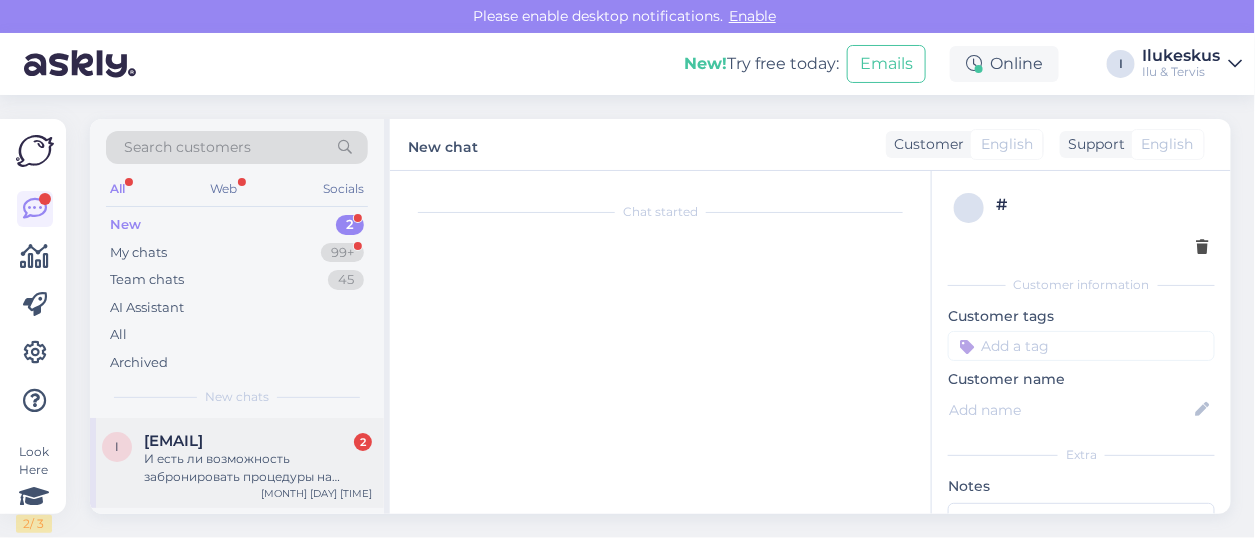 scroll, scrollTop: 42, scrollLeft: 0, axis: vertical 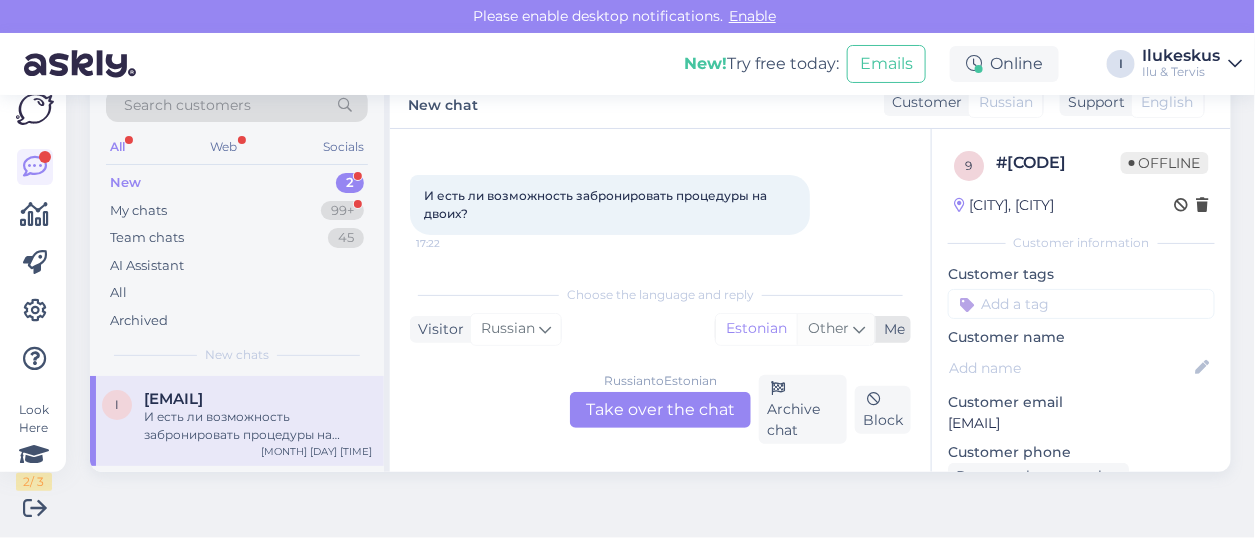 click at bounding box center (859, 329) 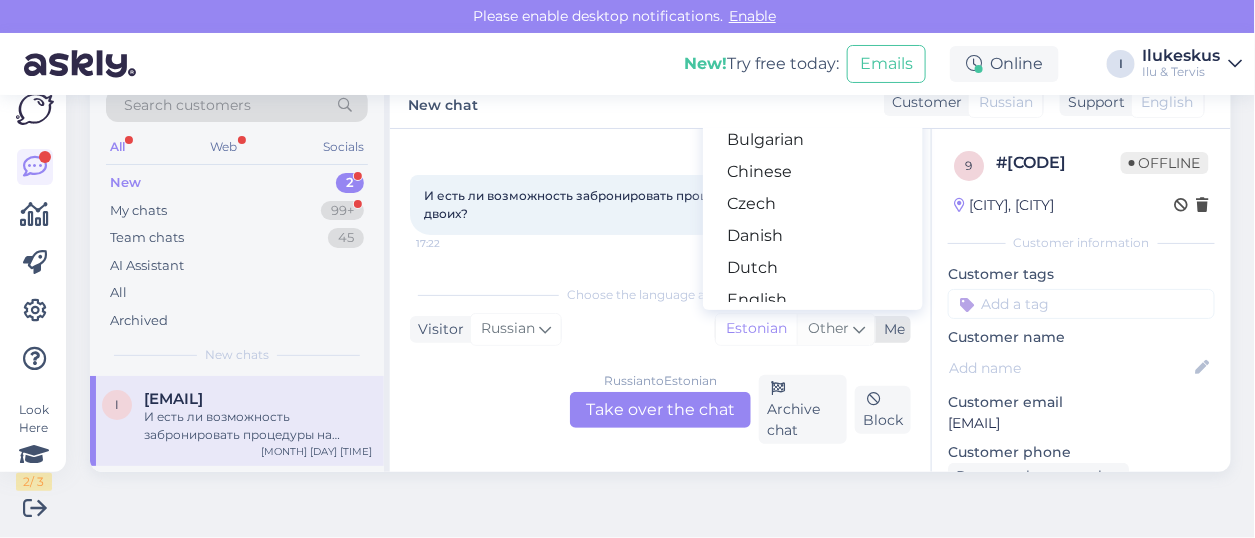 scroll, scrollTop: 0, scrollLeft: 0, axis: both 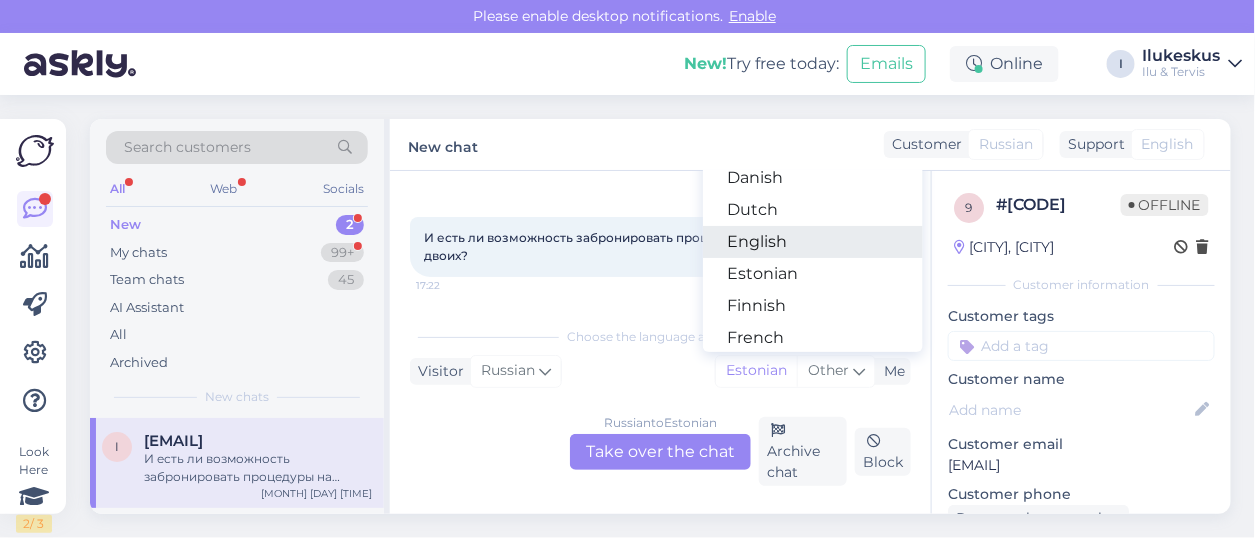 click on "English" at bounding box center [813, 242] 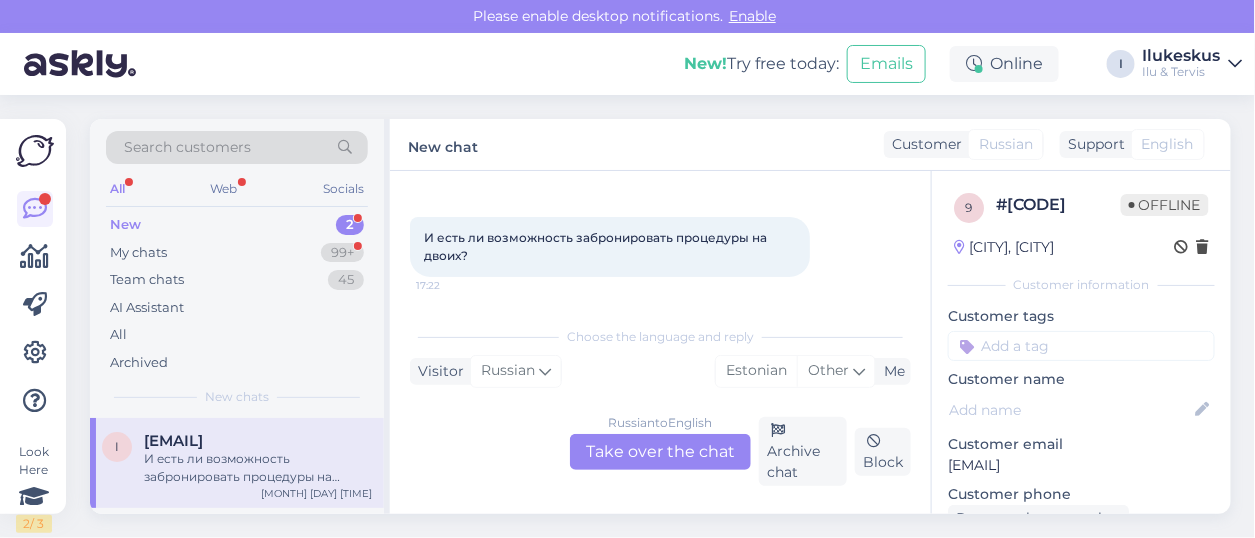 click on "Russian  to  English Take over the chat" at bounding box center [660, 452] 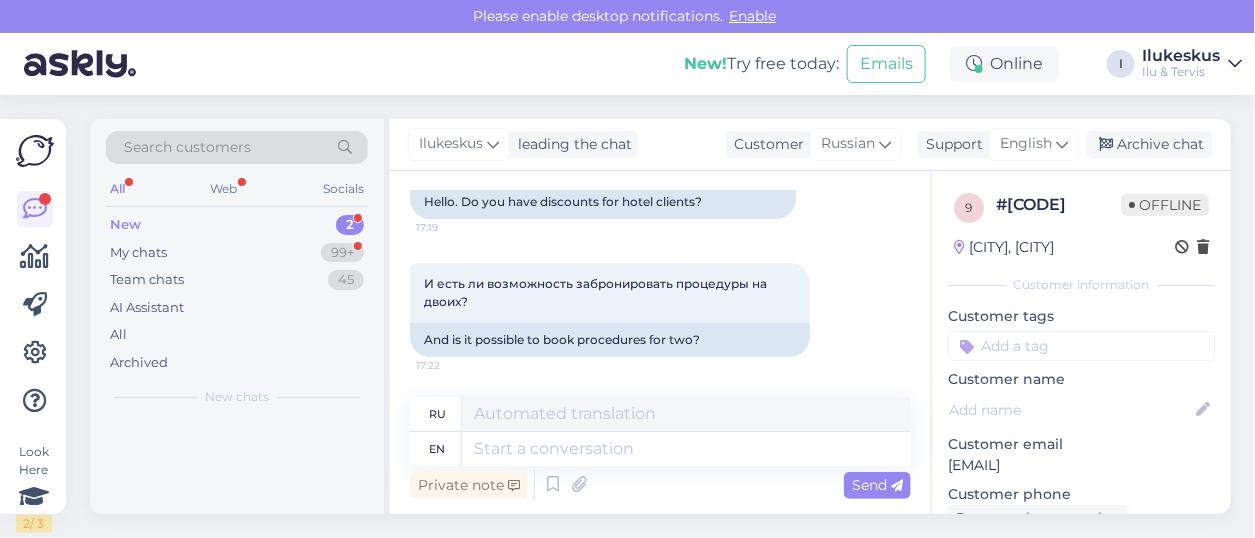 scroll, scrollTop: 152, scrollLeft: 0, axis: vertical 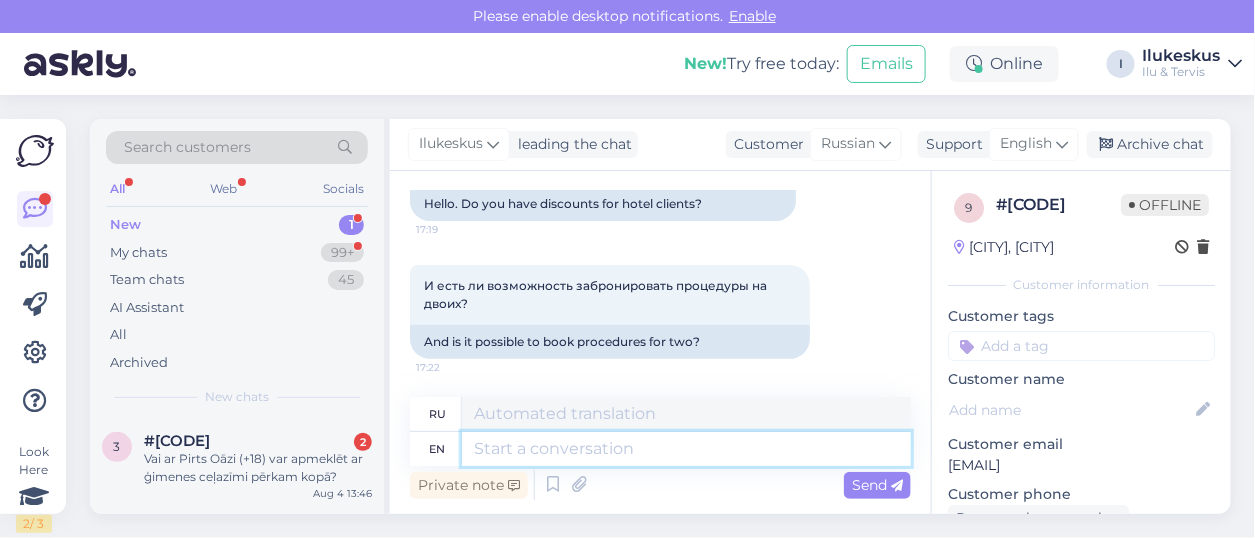 click at bounding box center (686, 449) 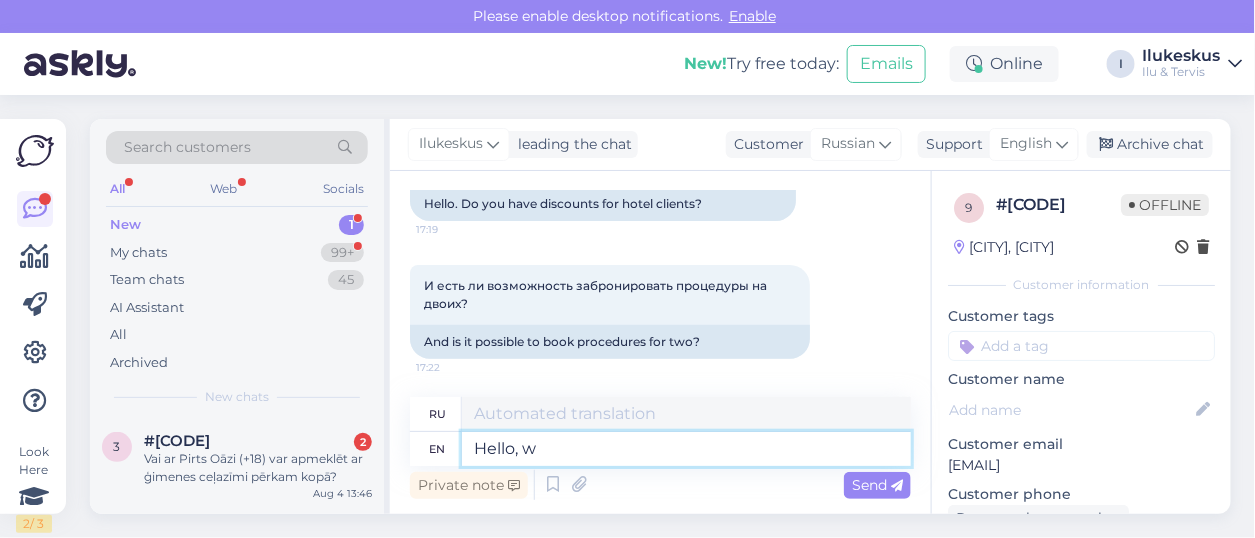 type on "Hello, we" 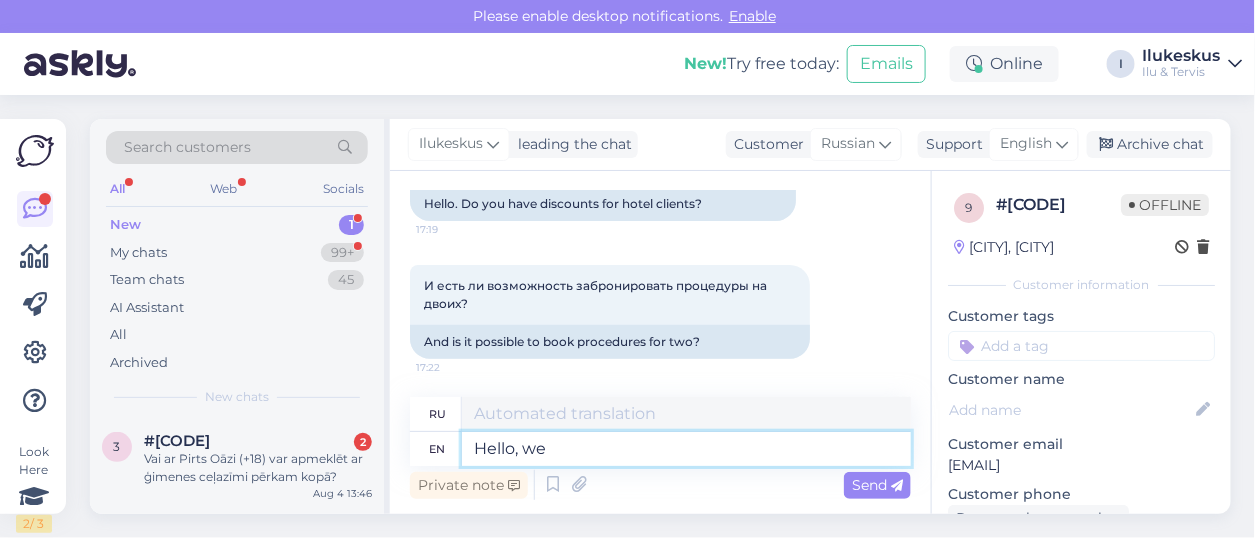 type on "Привет," 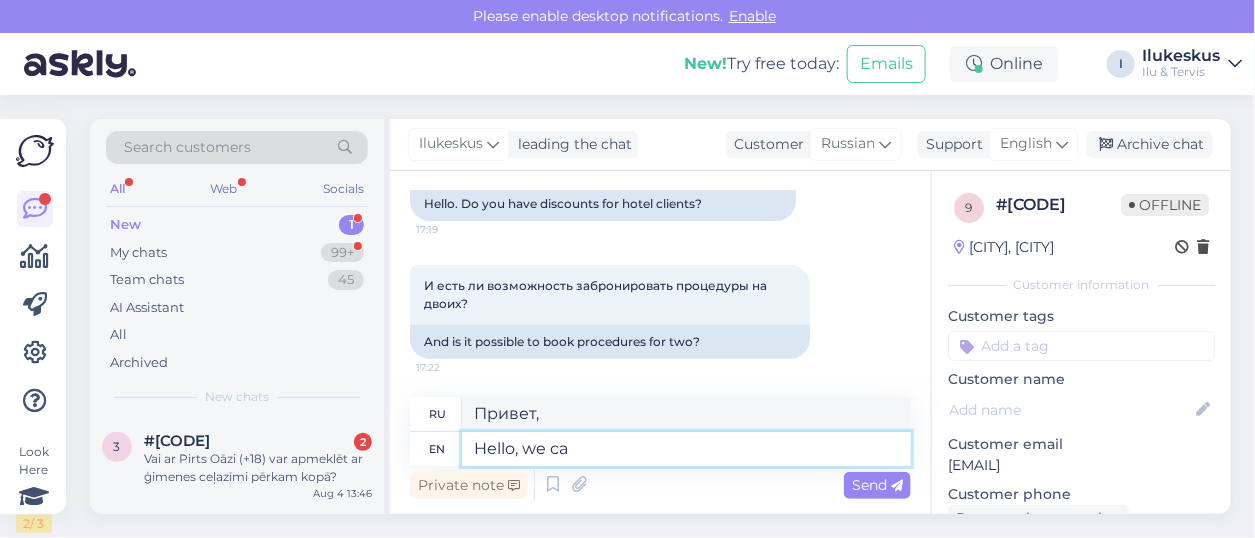 type on "Hello, we can" 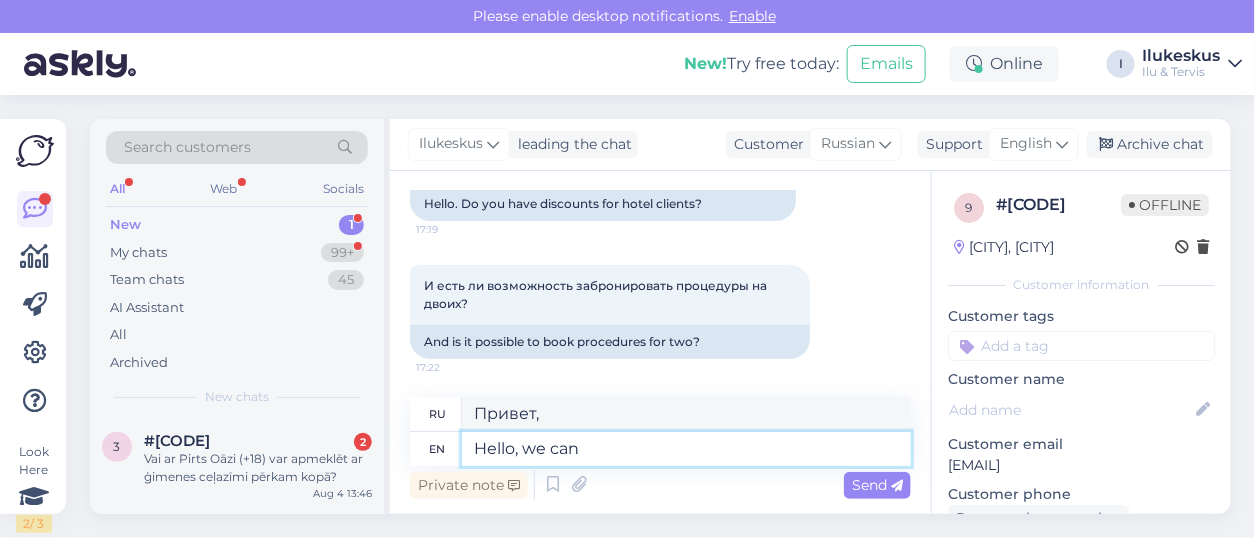 type on "Привет, мы" 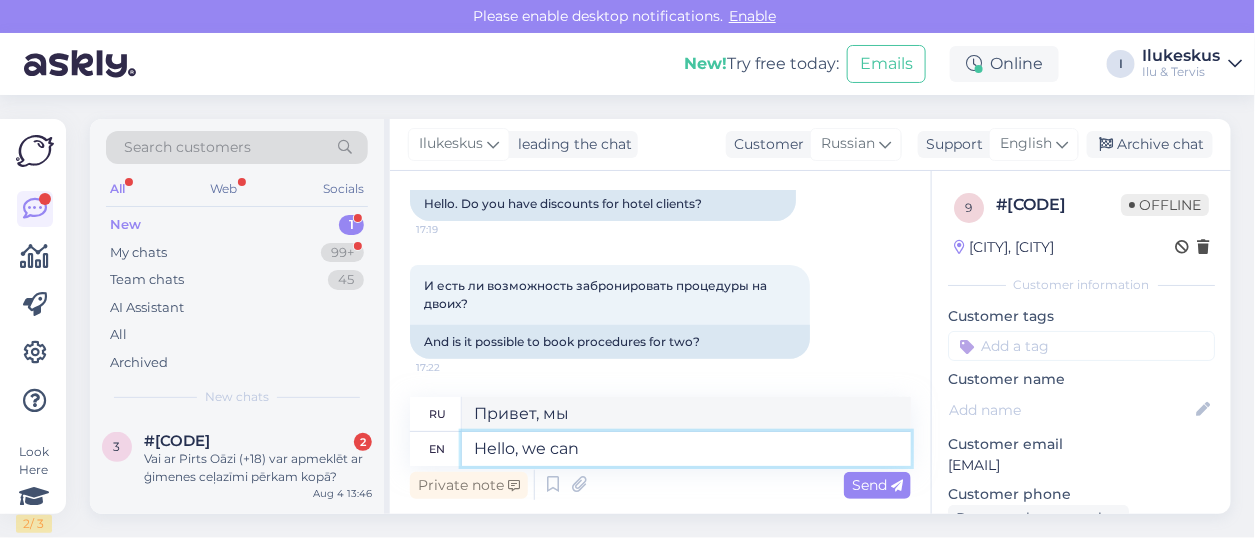 type on "Hello, we can d" 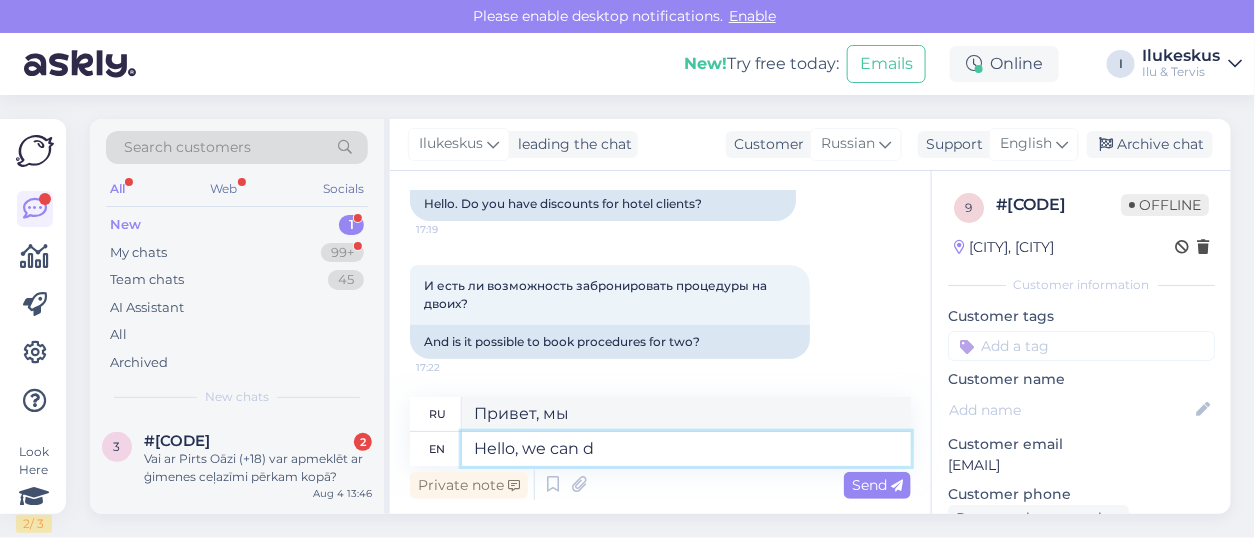 type on "Привет, мы можем" 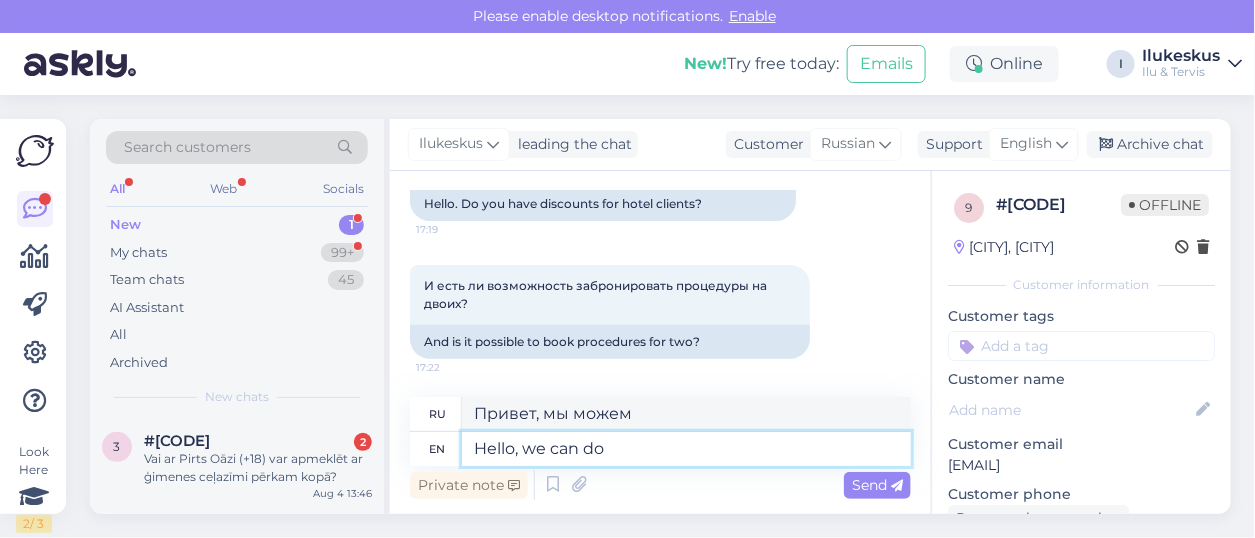 type on "Hello, we can do" 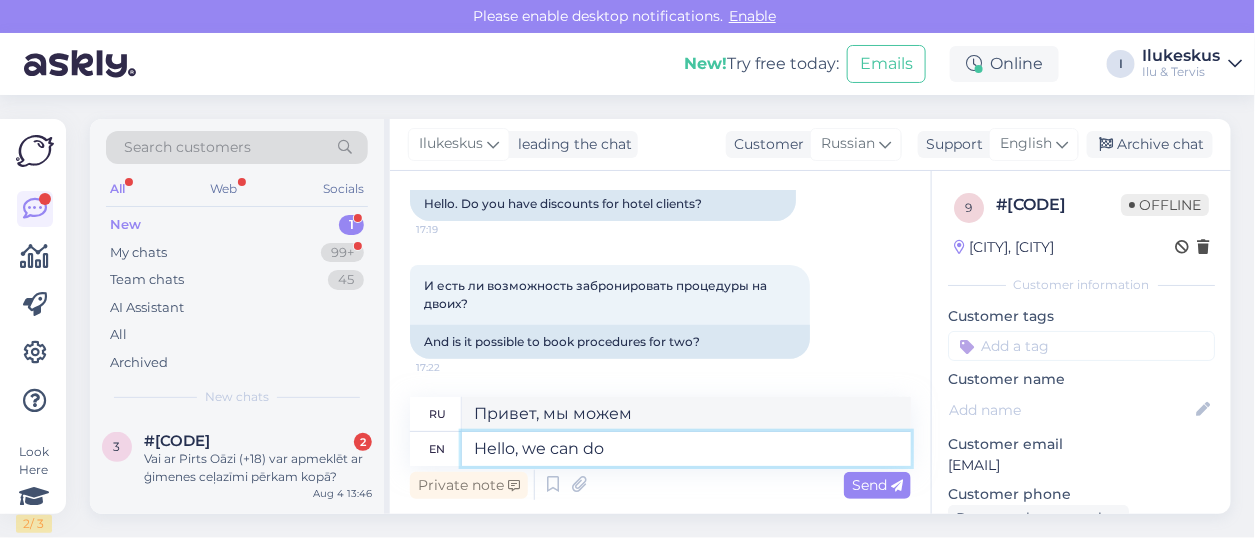 type on "Привет, мы можем сделать" 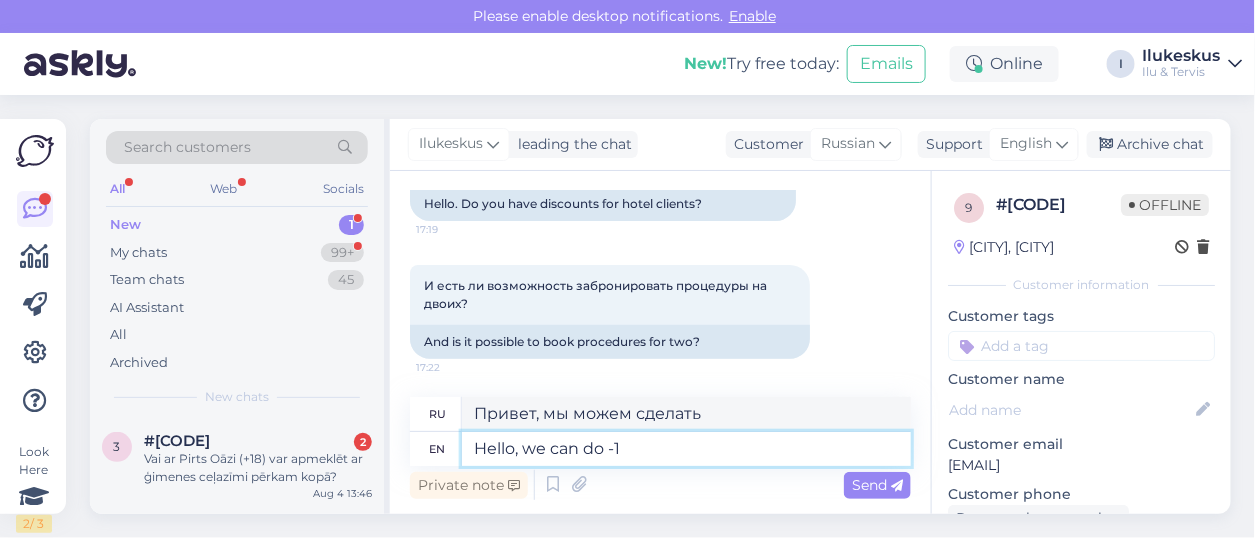 type on "Hello, we can do -10" 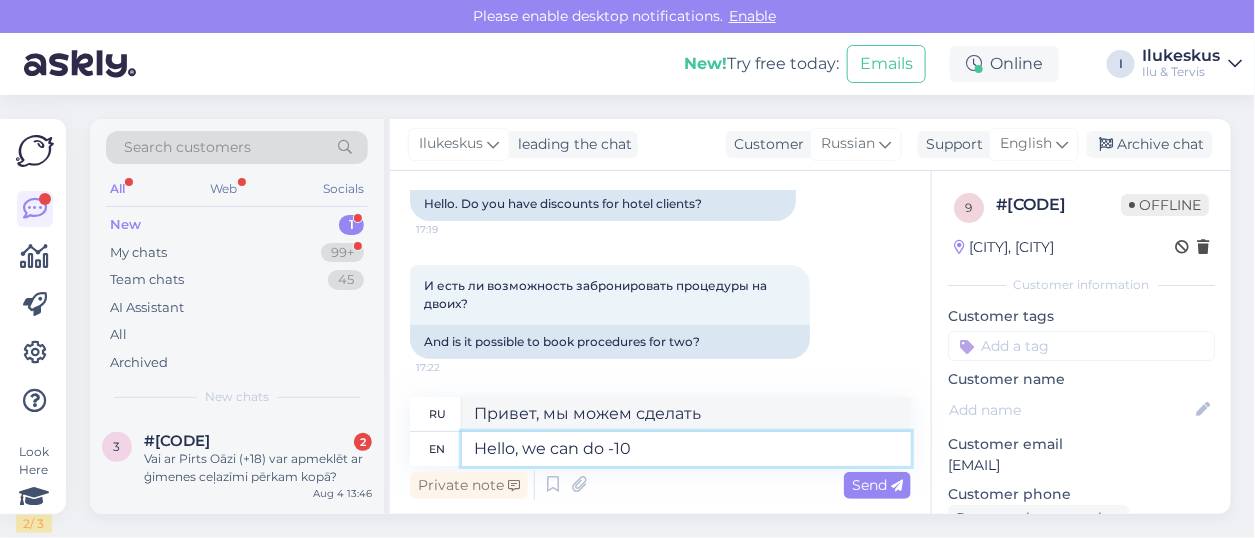 type on "Привет, мы можем сделать -10" 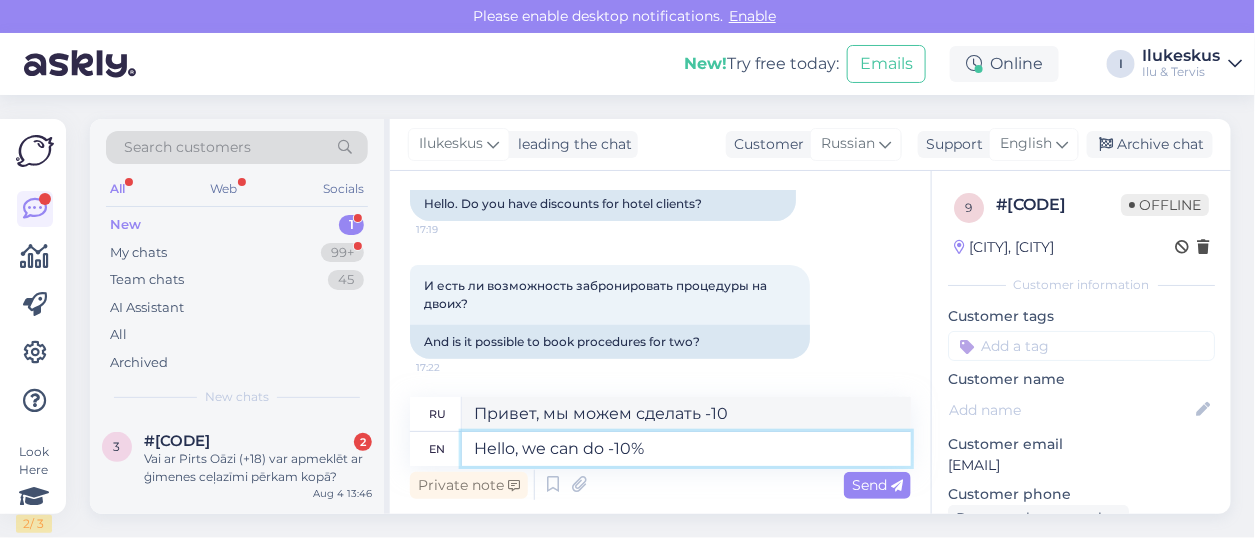 type on "Hello, we can do -10%" 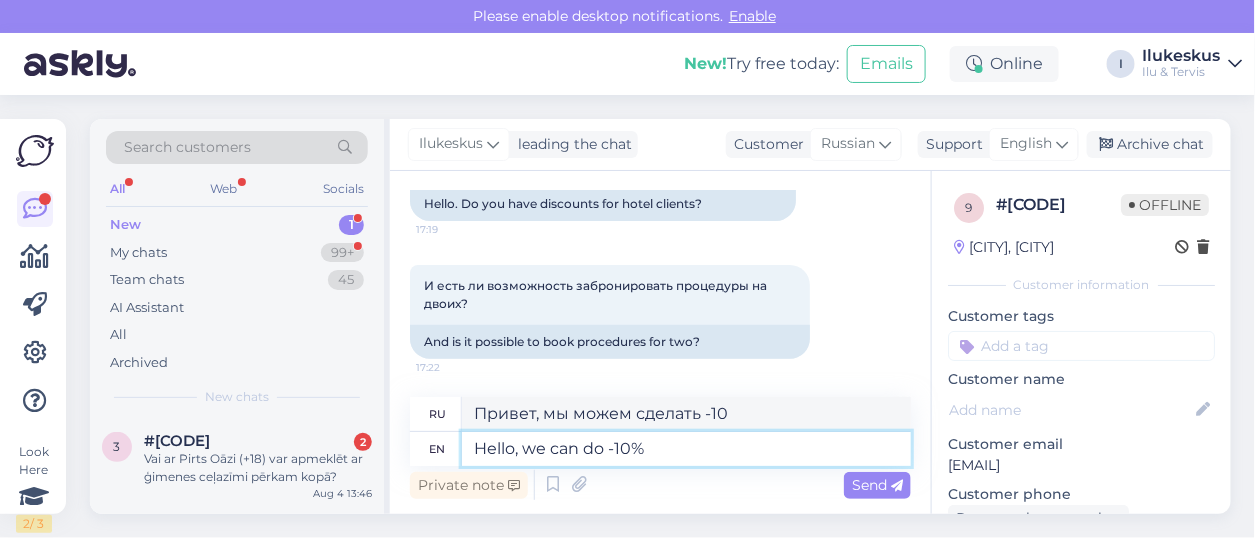 type on "Здравствуйте, мы можем сделать -10%" 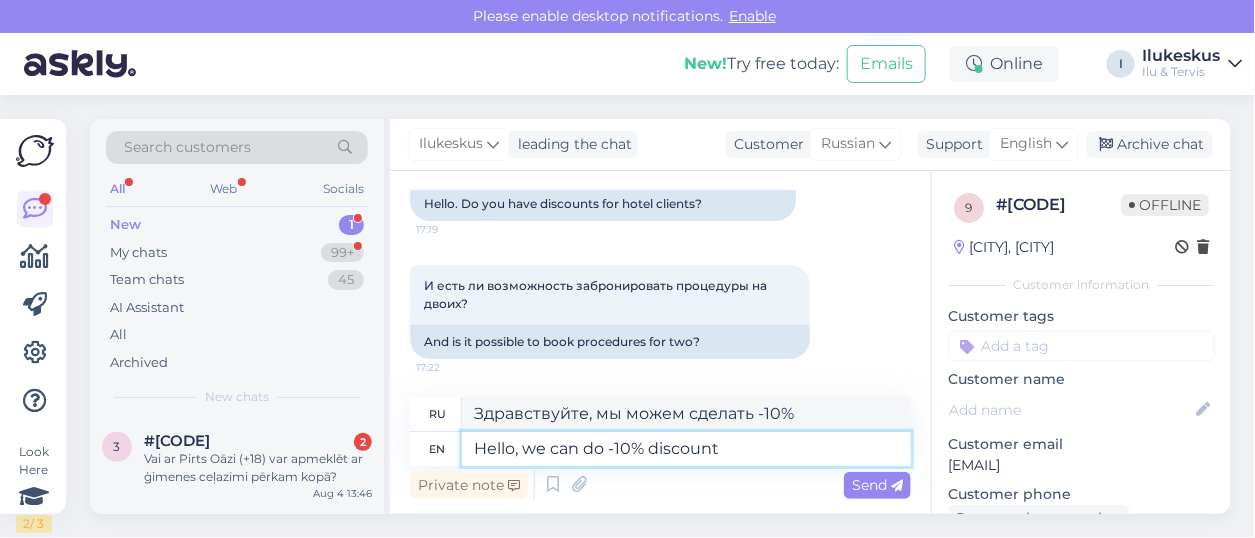 type on "Hello, we can do -10% discount." 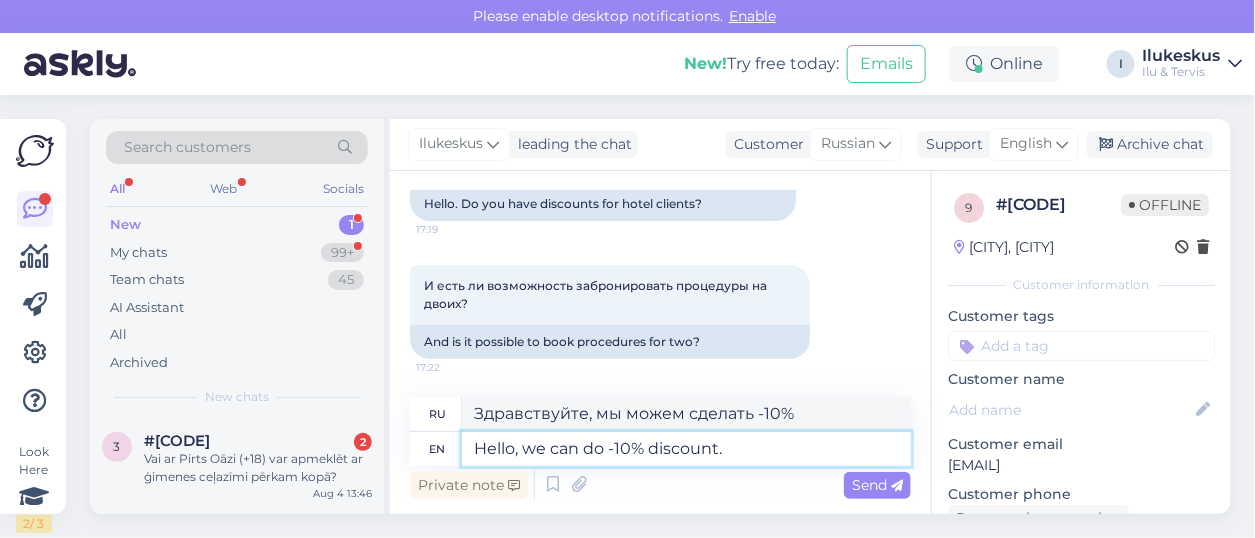 type on "Здравствуйте, мы можем сделать скидку -10%" 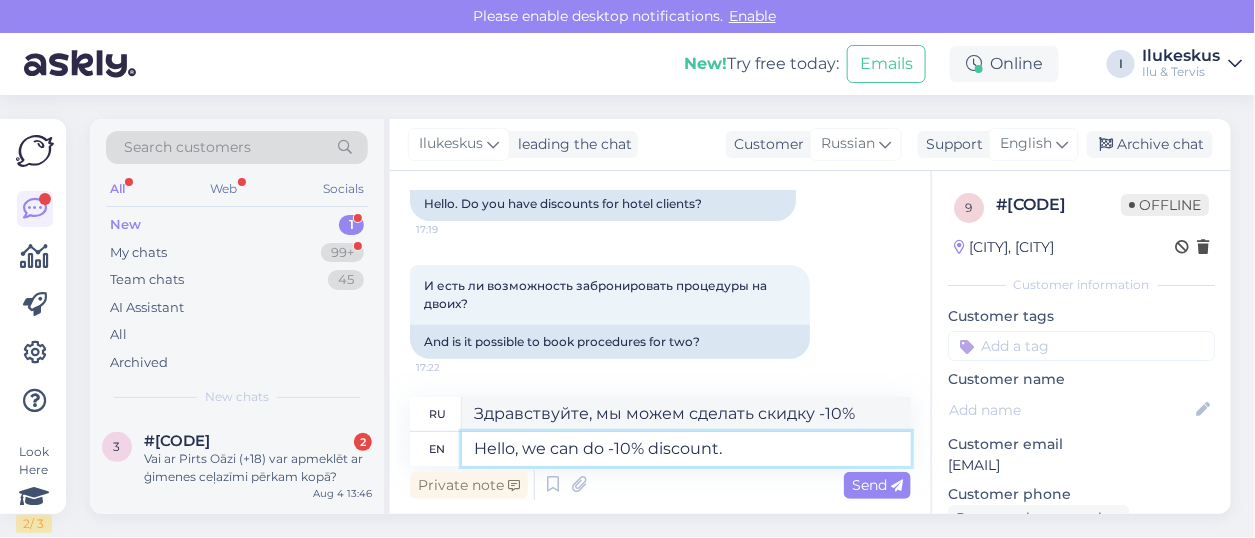 type on "Hello, we can do -10% discount." 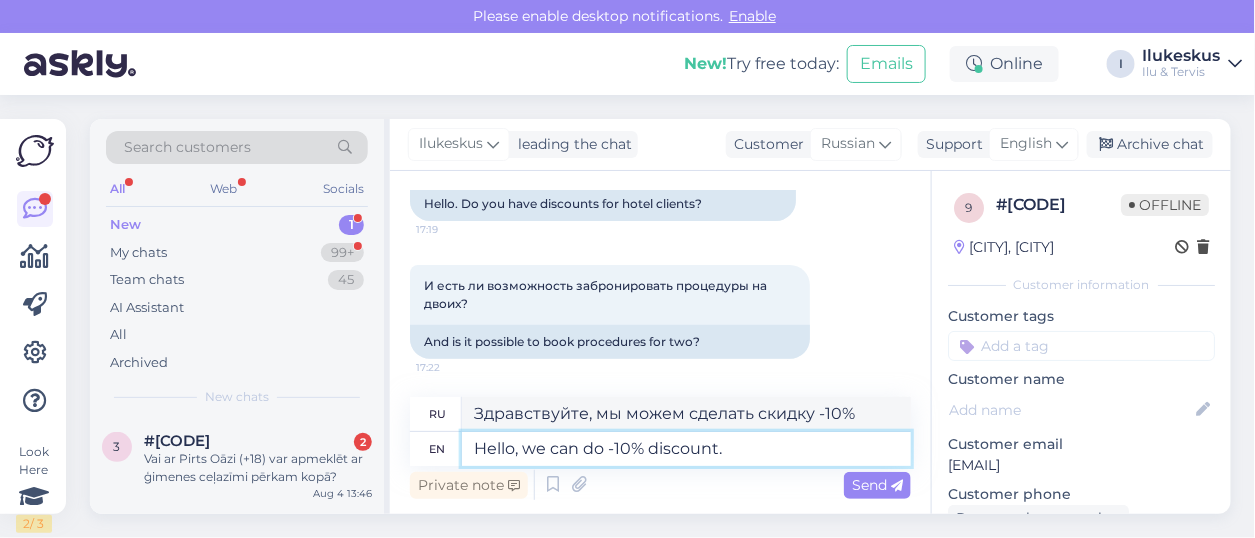 type on "Здравствуйте, мы можем сделать скидку -10%." 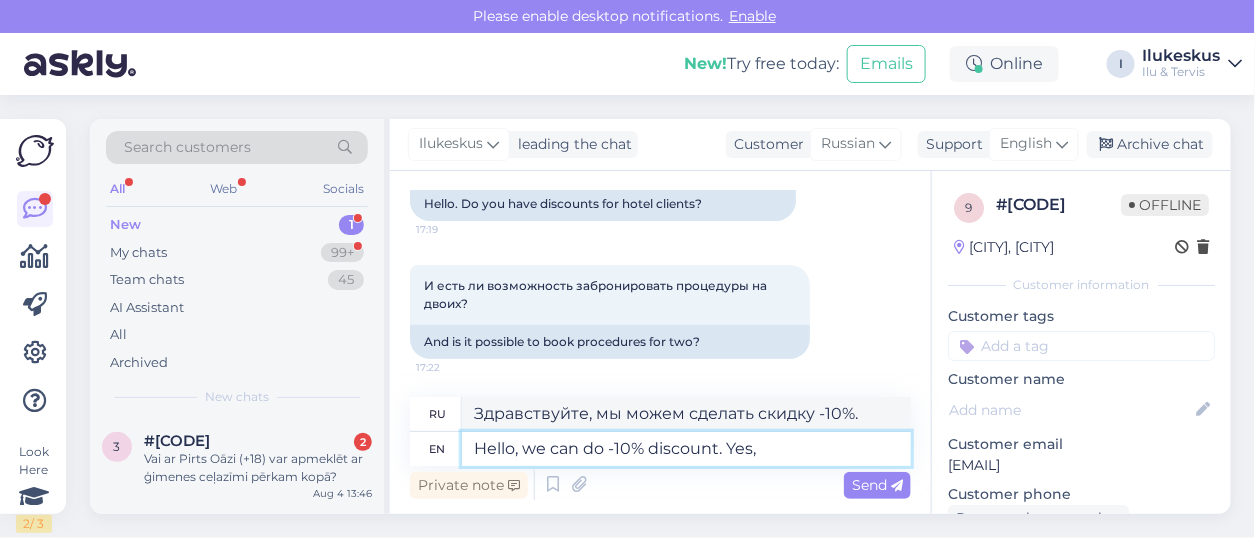type on "Hello, we can do -10% discount. Yes, i" 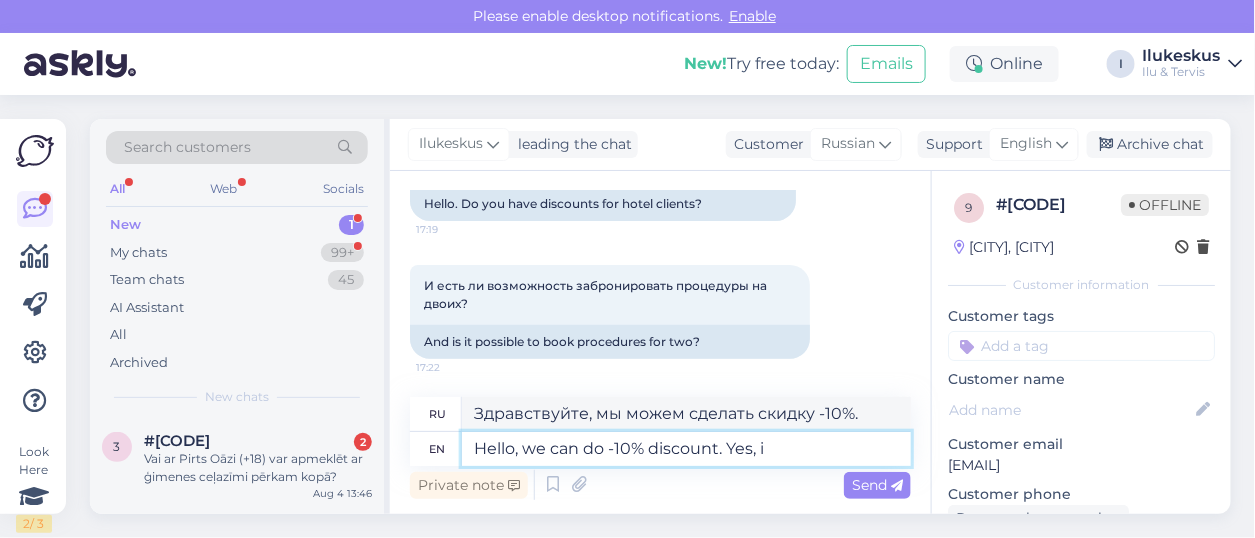 type on "Здравствуйте, мы можем сделать скидку -10%. Да," 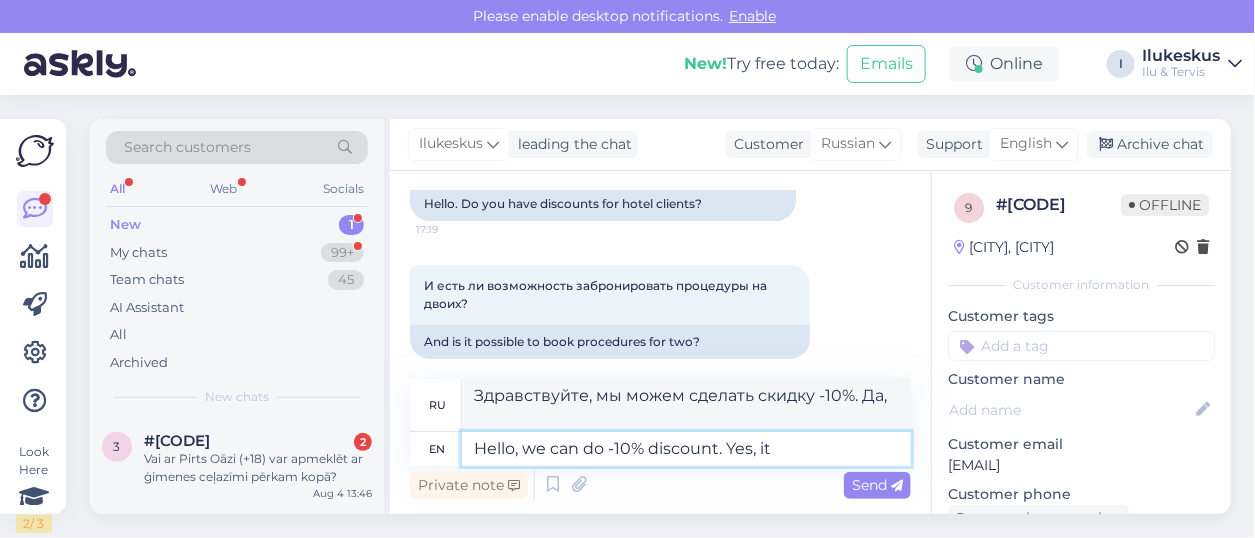 scroll, scrollTop: 166, scrollLeft: 0, axis: vertical 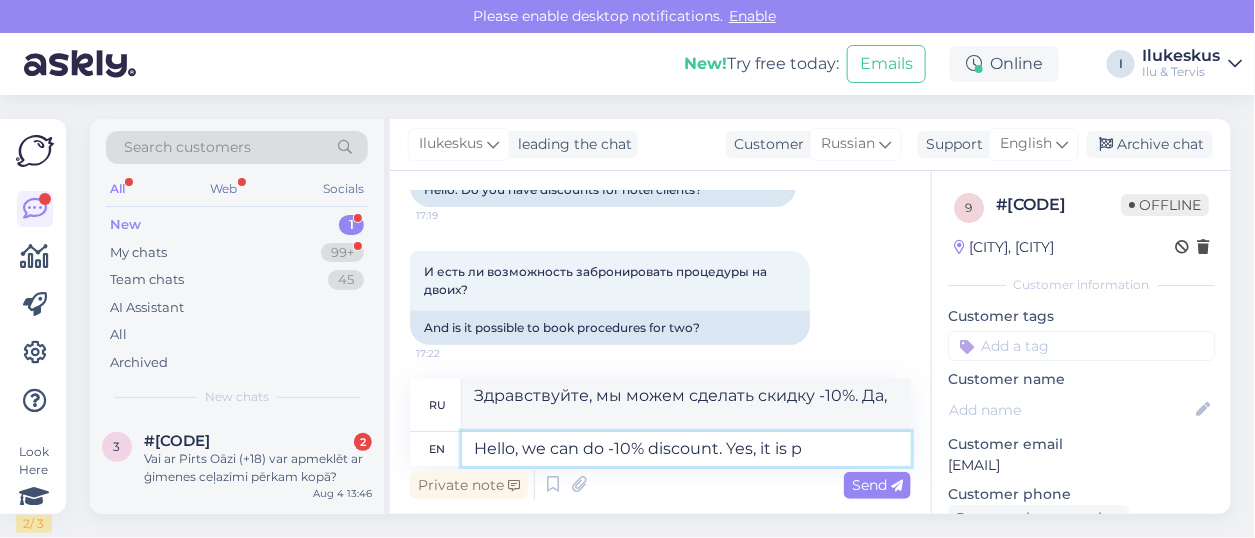 type on "Hello, we can do -10% discount. Yes, it is po" 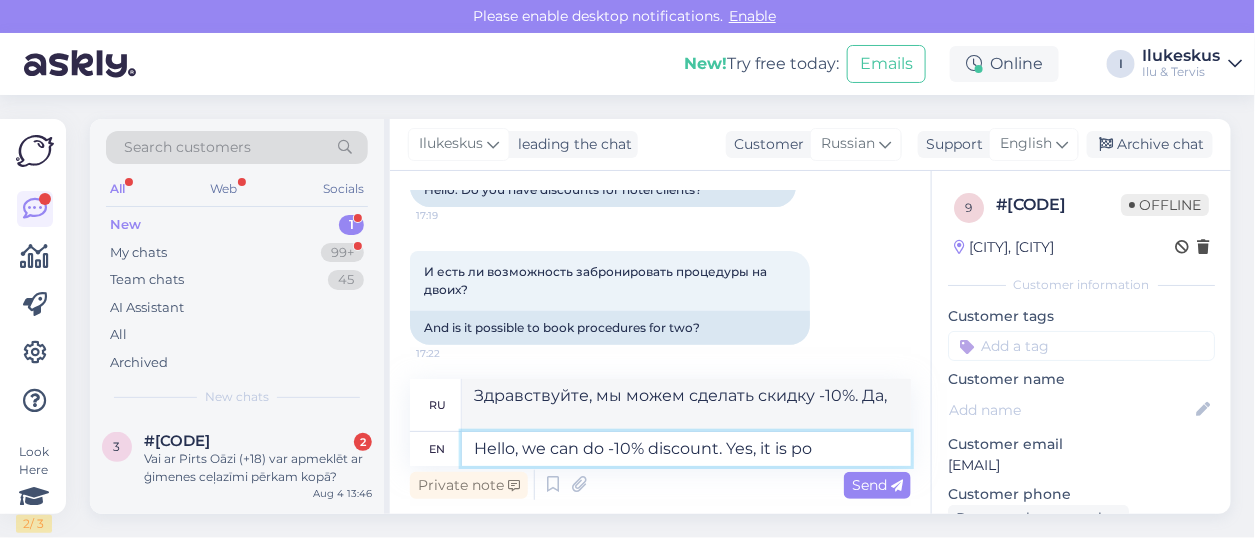type on "Здравствуйте, мы можем сделать скидку -10%. Да, это возможно." 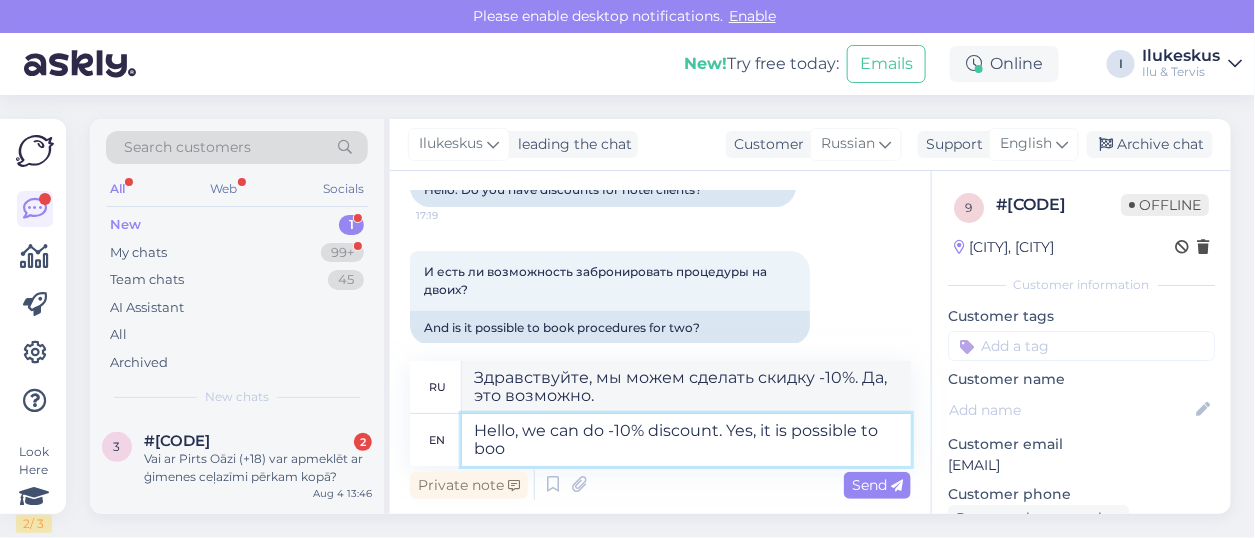 type on "Hello, we can do -10% discount. Yes, it is possible to book" 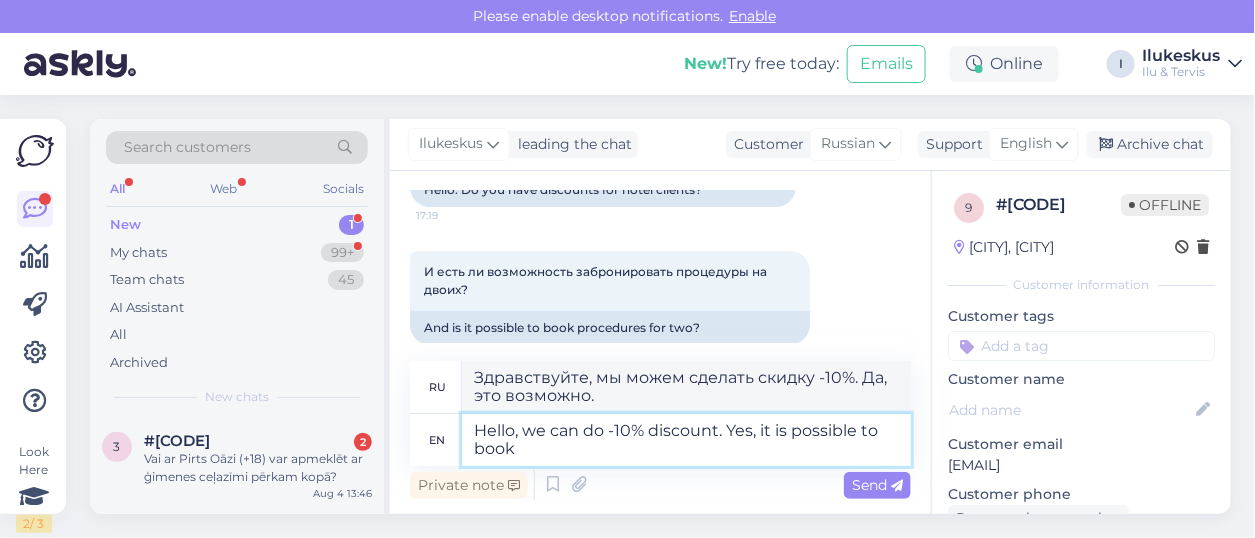 type on "Здравствуйте, мы можем сделать скидку -10%. Да, можно забронировать." 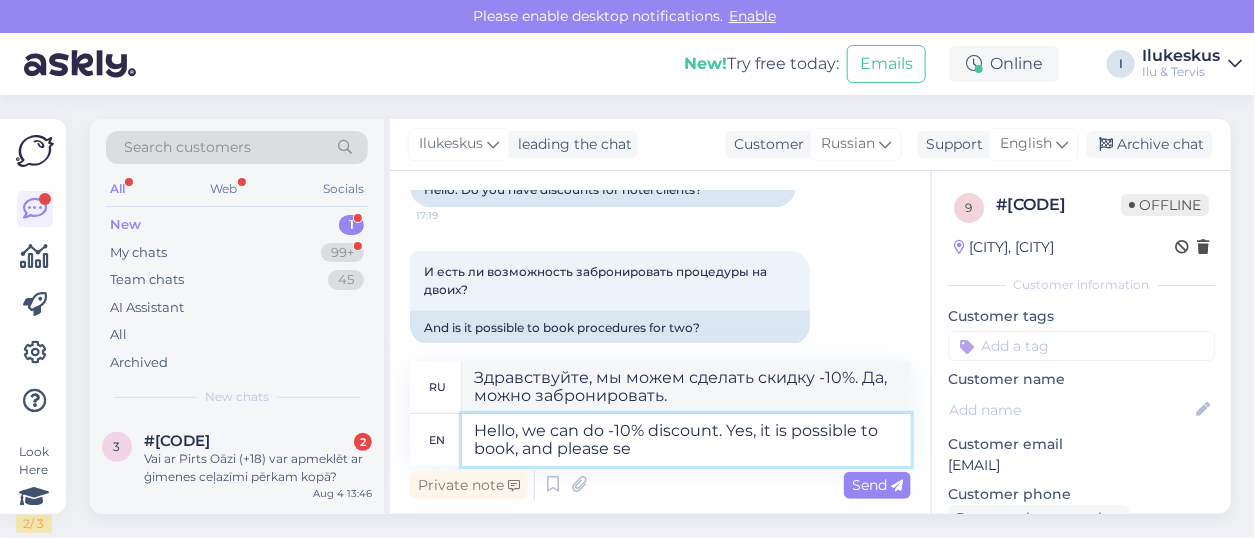 type on "Hello, we can do -10% discount. Yes, it is possible to book, and please sen" 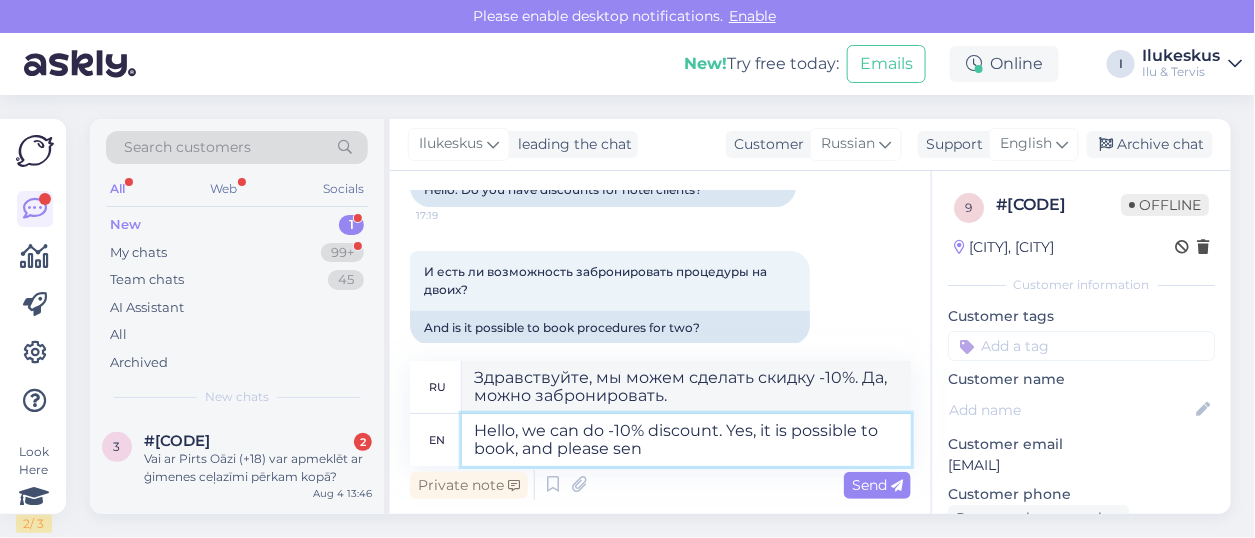 type on "Здравствуйте, мы можем сделать скидку -10%. Да, можно забронировать, пожалуйста." 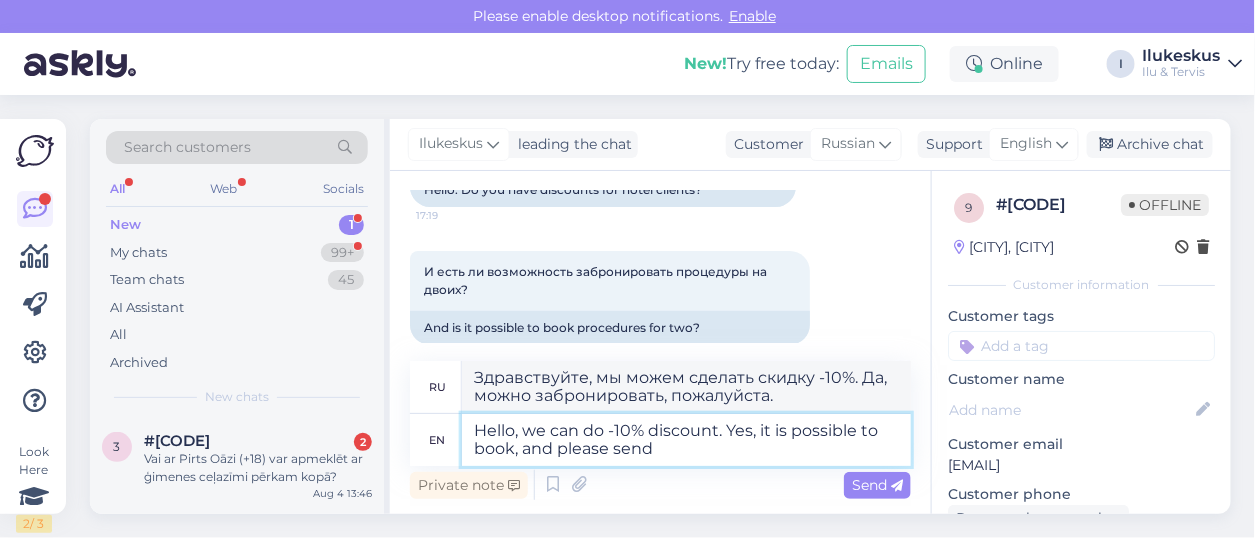 type on "Hello, we can do -10% discount. Yes, it is possible to book, and please send" 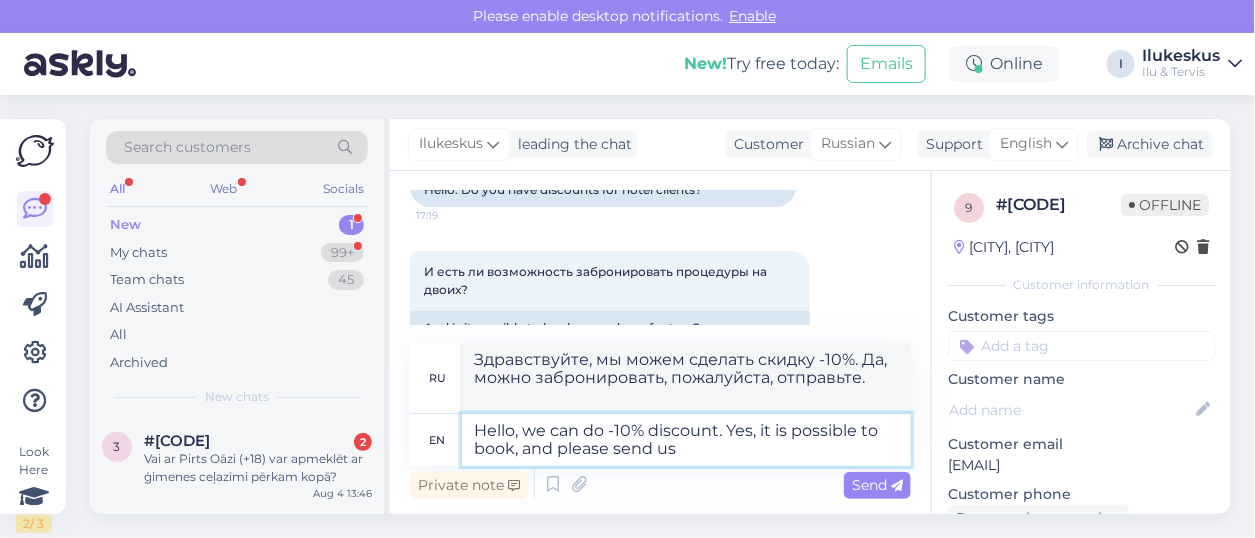 type on "Hello, we can do -10% discount. Yes, it is possible to book, and please send us" 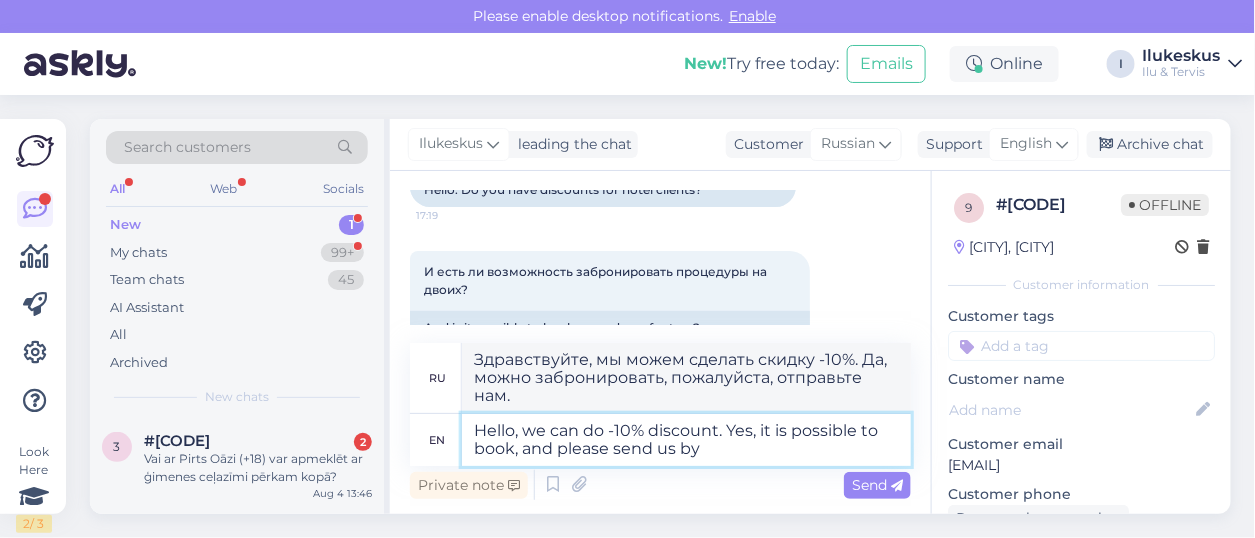 type on "Hello, we can do -10% discount. Yes, it is possible to book, and please send us by e" 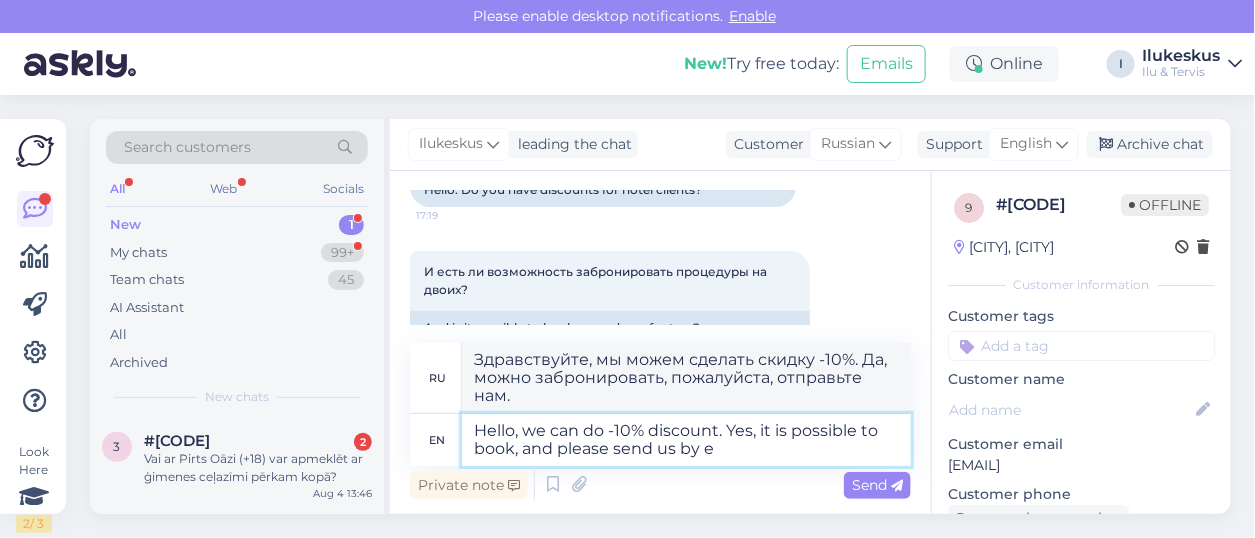 type on "Здравствуйте, мы можем сделать скидку -10%. Да, можно забронировать, пожалуйста, отправьте нам" 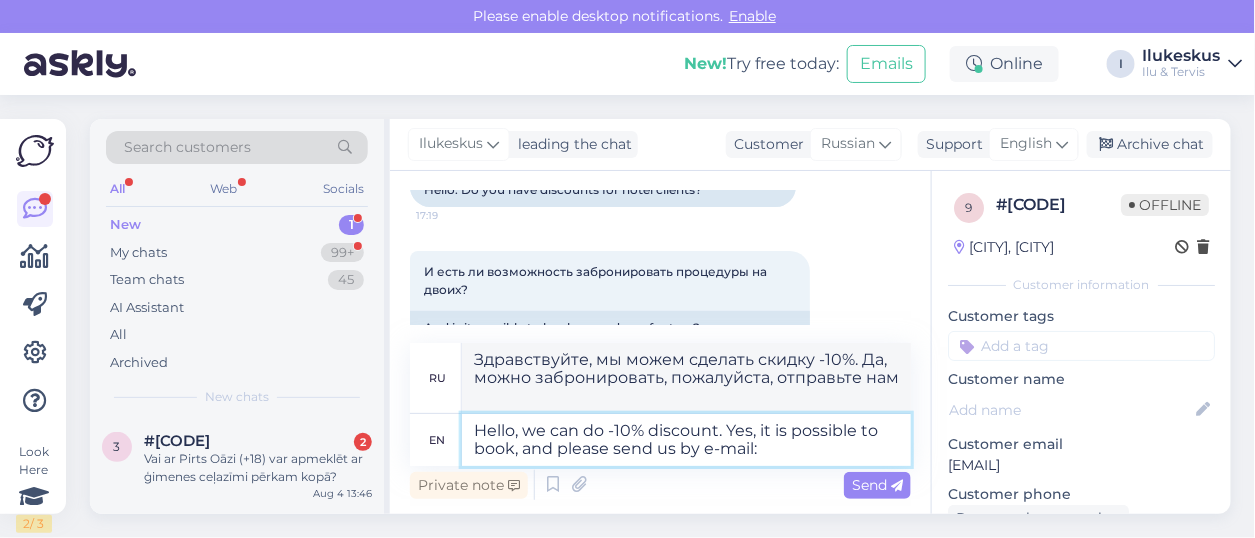 type on "Hello, we can do -10% discount. Yes, it is possible to book, and please send us by e-mail:" 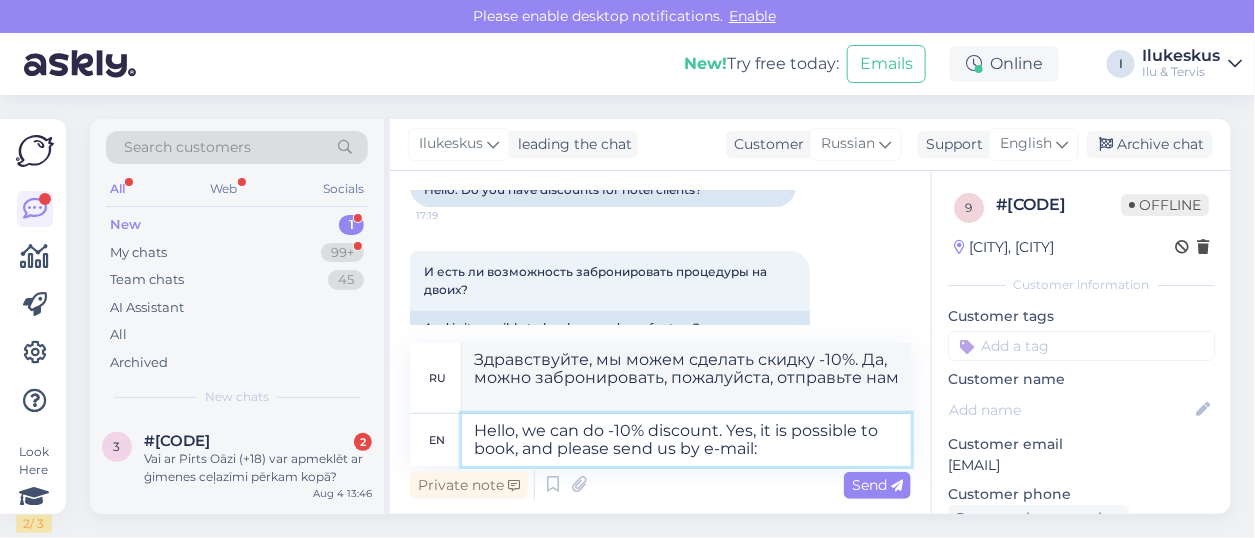 type on "Здравствуйте, мы можем сделать скидку -10%. Да, можно забронировать, отправьте нам на почту:" 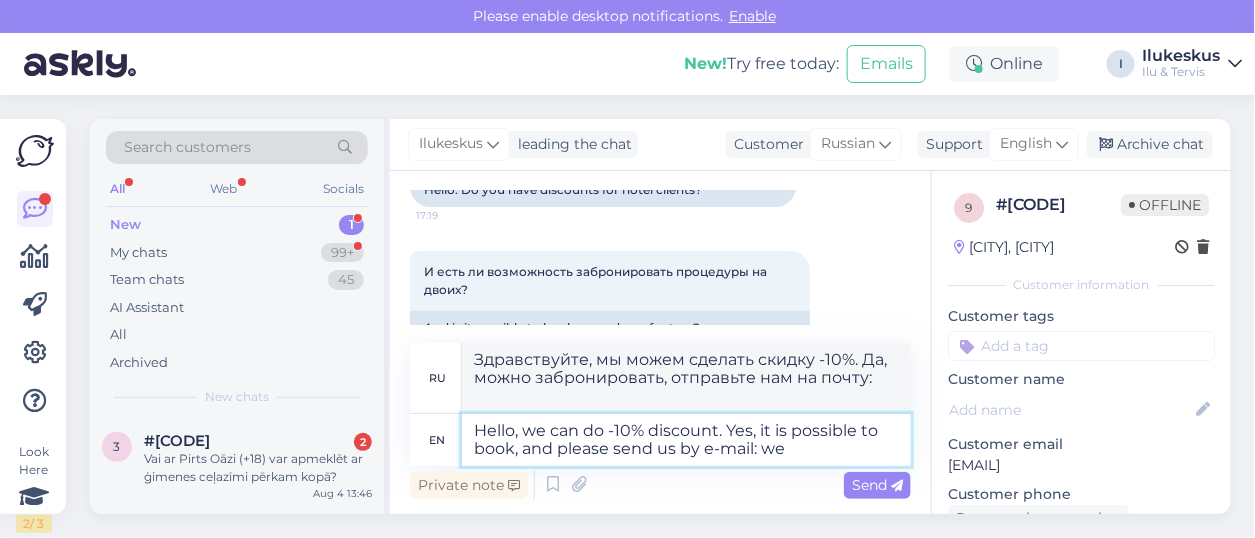 type on "Hello, we can do -10% discount. Yes, it is possible to book, and please send us by e-mail:" 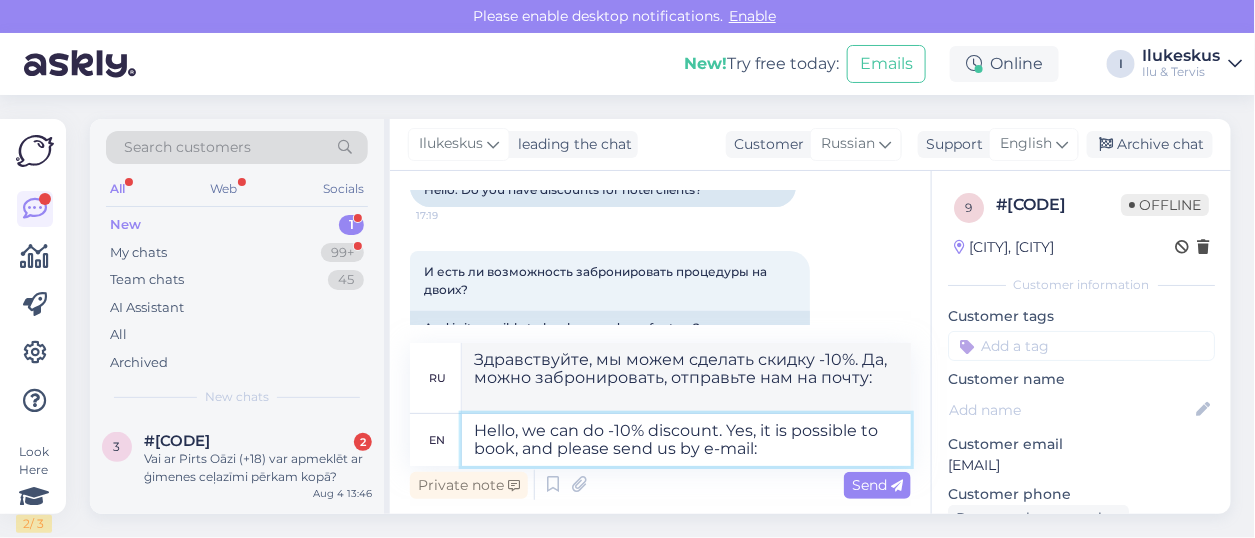 type on "Здравствуйте, мы можем сделать скидку -10%. Да, можно забронировать, пожалуйста, отправьте нам на почту: wellness" 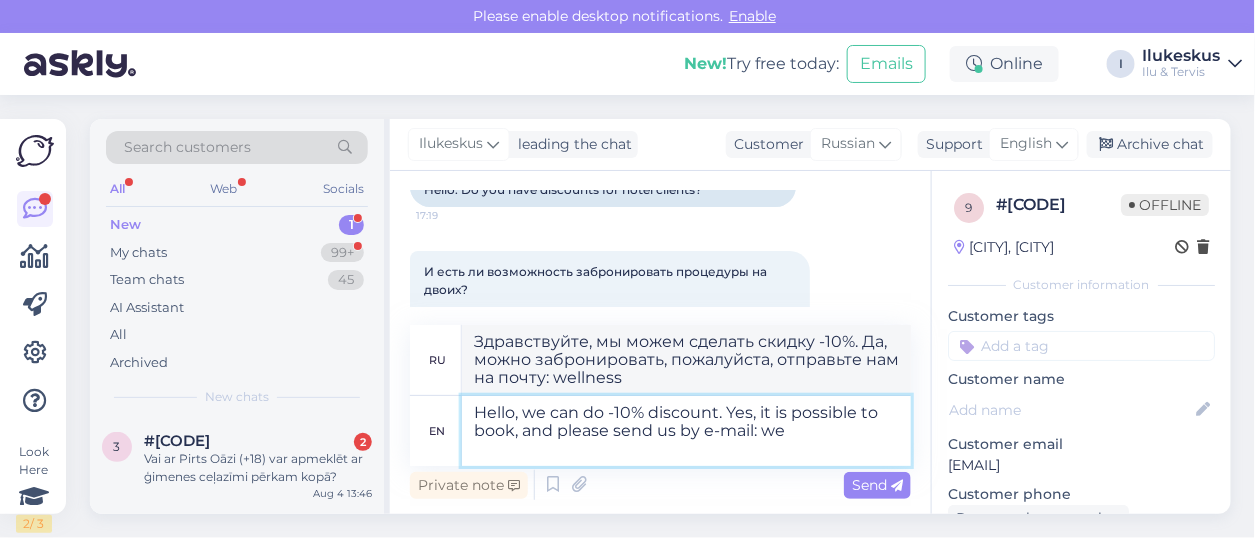 type on "Hello, we can do -10% discount. Yes, it is possible to book, and please send us by e-mail: we" 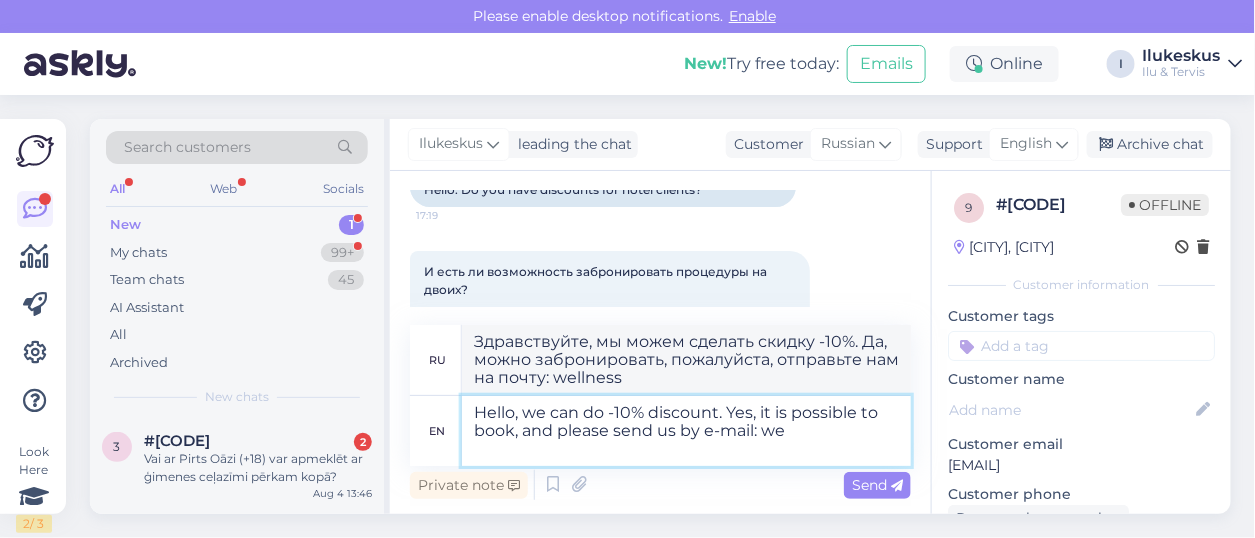 type on "Здравствуйте, мы можем сделать скидку -10%. Да, можно забронировать, отправьте нам письмо на почту: wellness@" 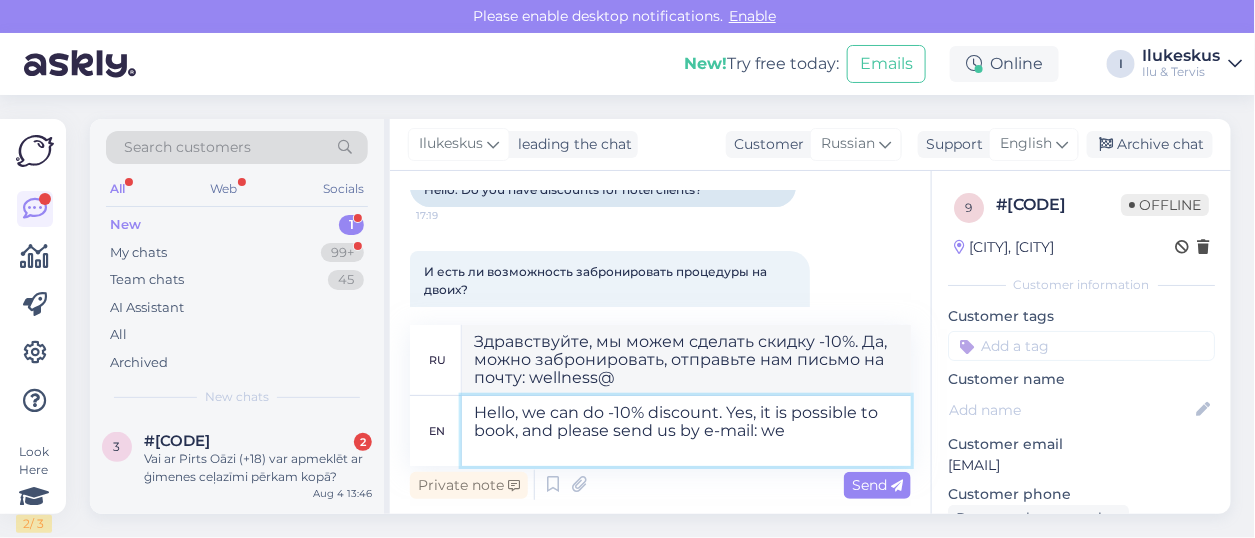 type on "Hello, we can do -10% discount. Yes, it is possible to book, and please send us by e-mail: [EMAIL]" 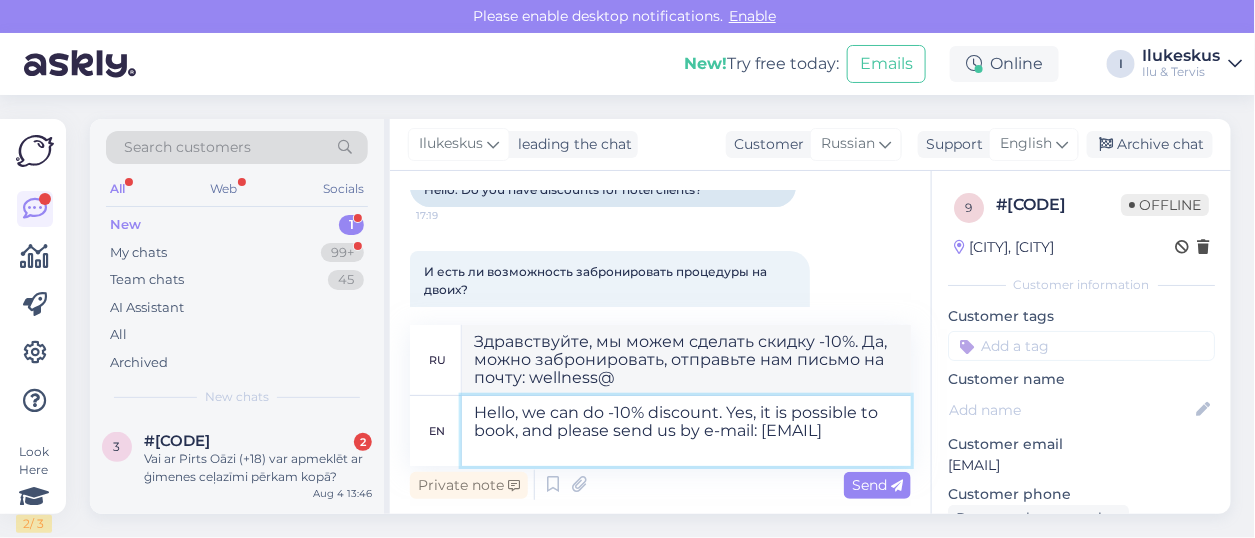 type on "Здравствуйте, мы можем сделать скидку -10%. Да, можно забронировать, пожалуйста, отправьте нам письмо на адрес [EMAIL] ." 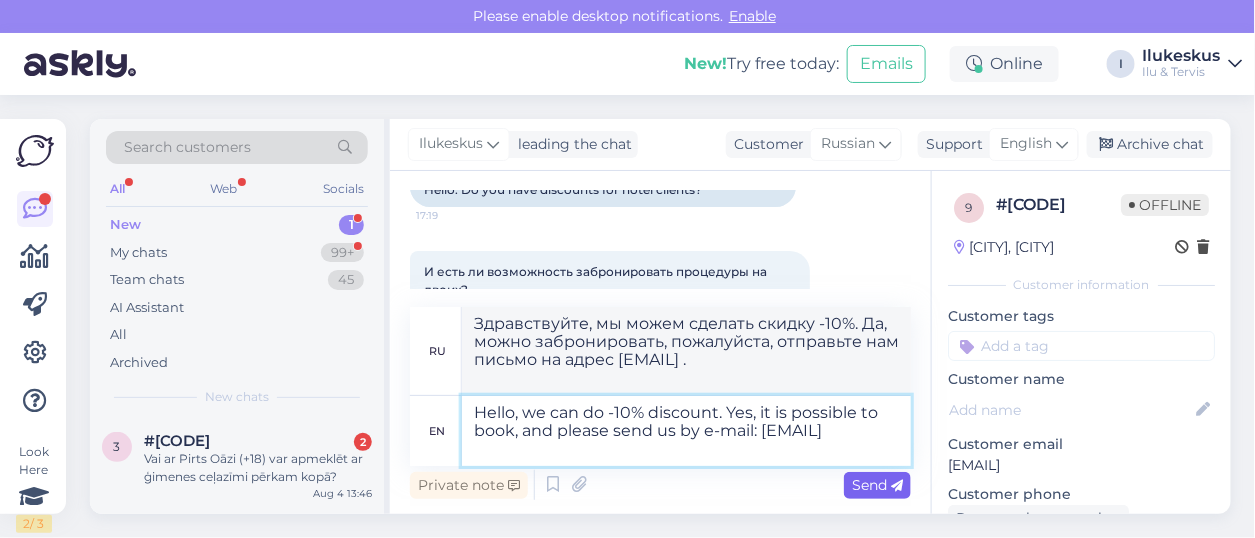 type on "Hello, we can do -10% discount. Yes, it is possible to book, and please send us by e-mail: [EMAIL]" 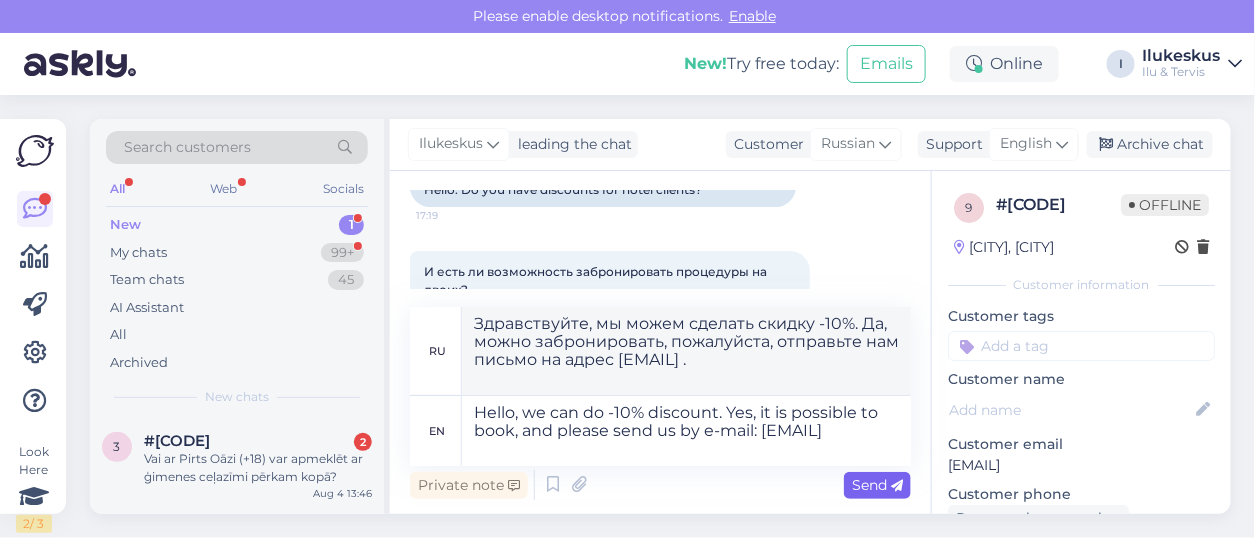 click on "Send" at bounding box center [877, 485] 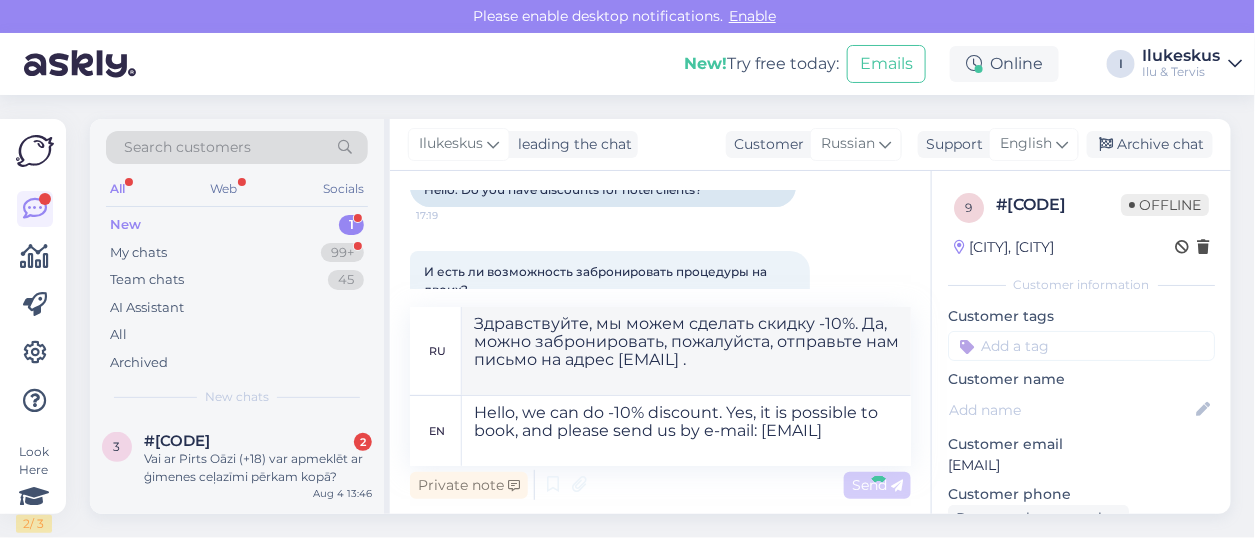 type 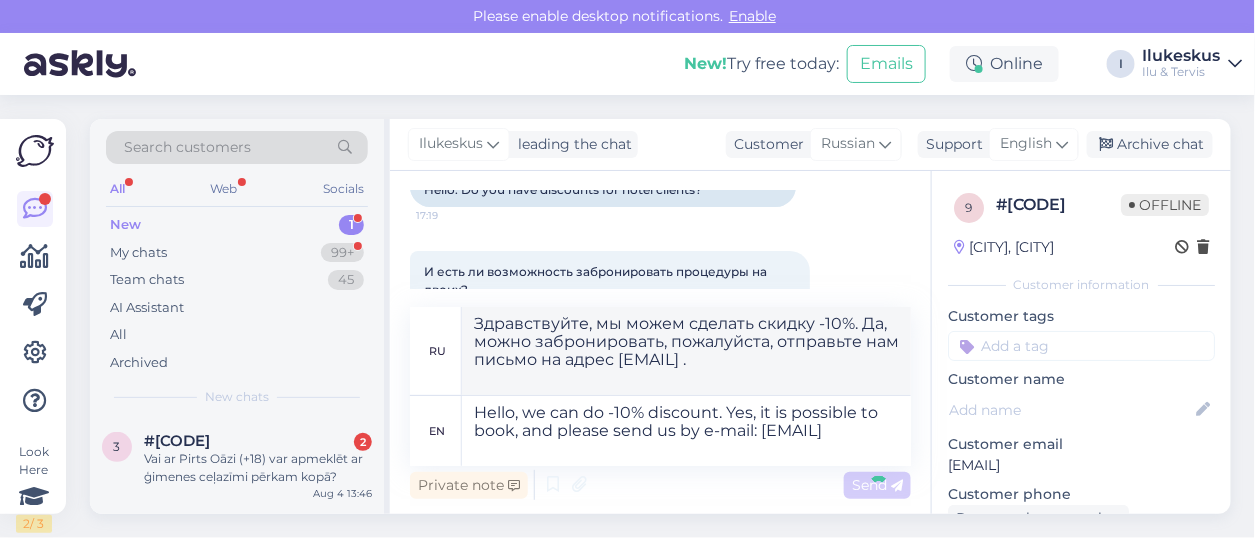 type 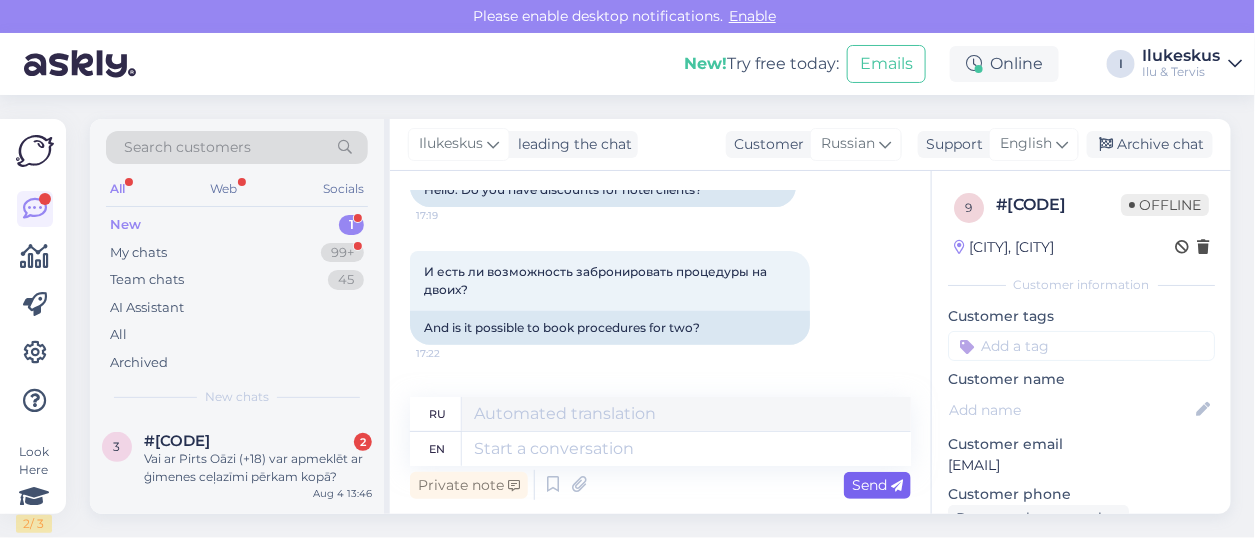 scroll, scrollTop: 369, scrollLeft: 0, axis: vertical 